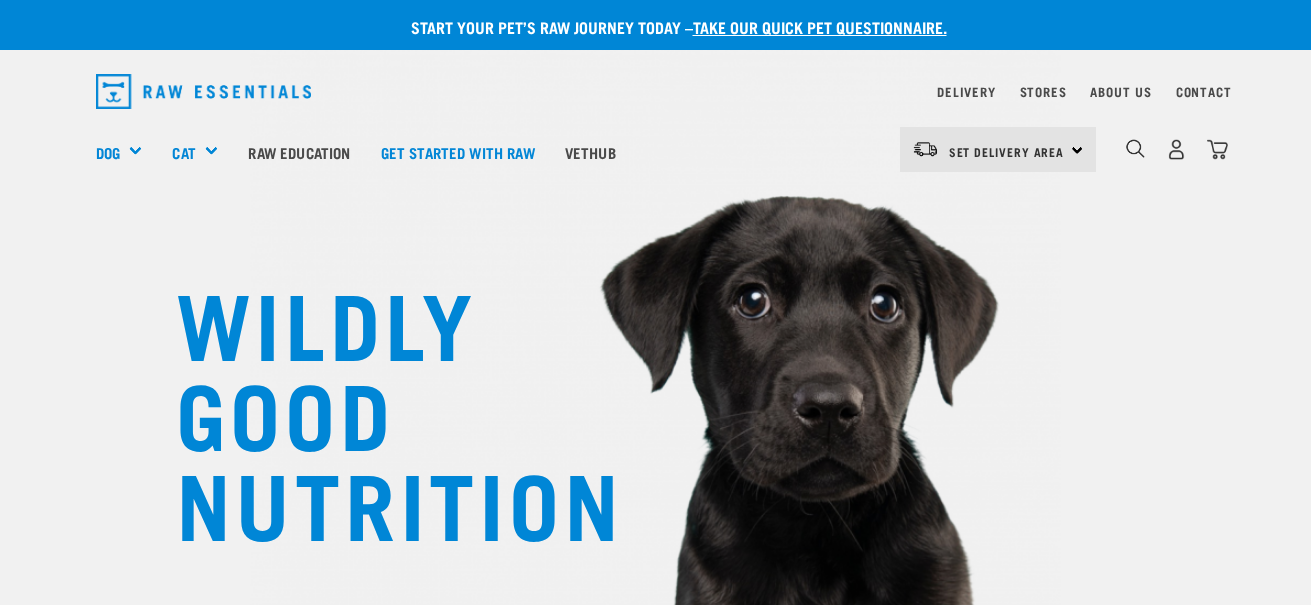 scroll, scrollTop: 0, scrollLeft: 0, axis: both 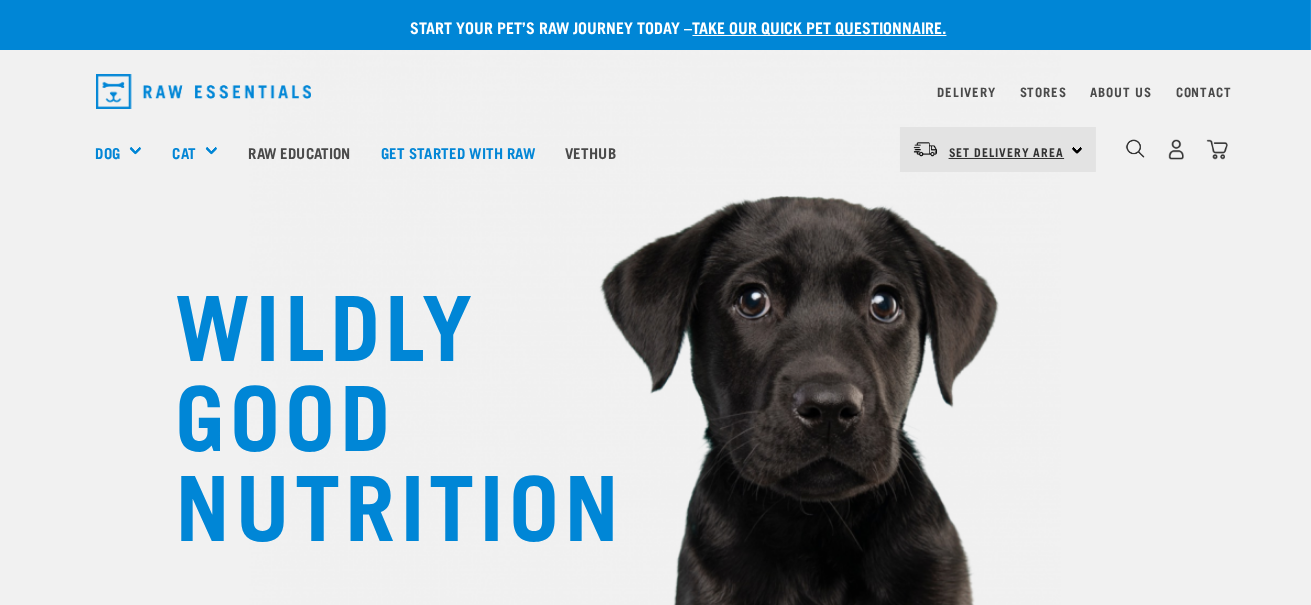 click on "Set Delivery Area" at bounding box center (1007, 151) 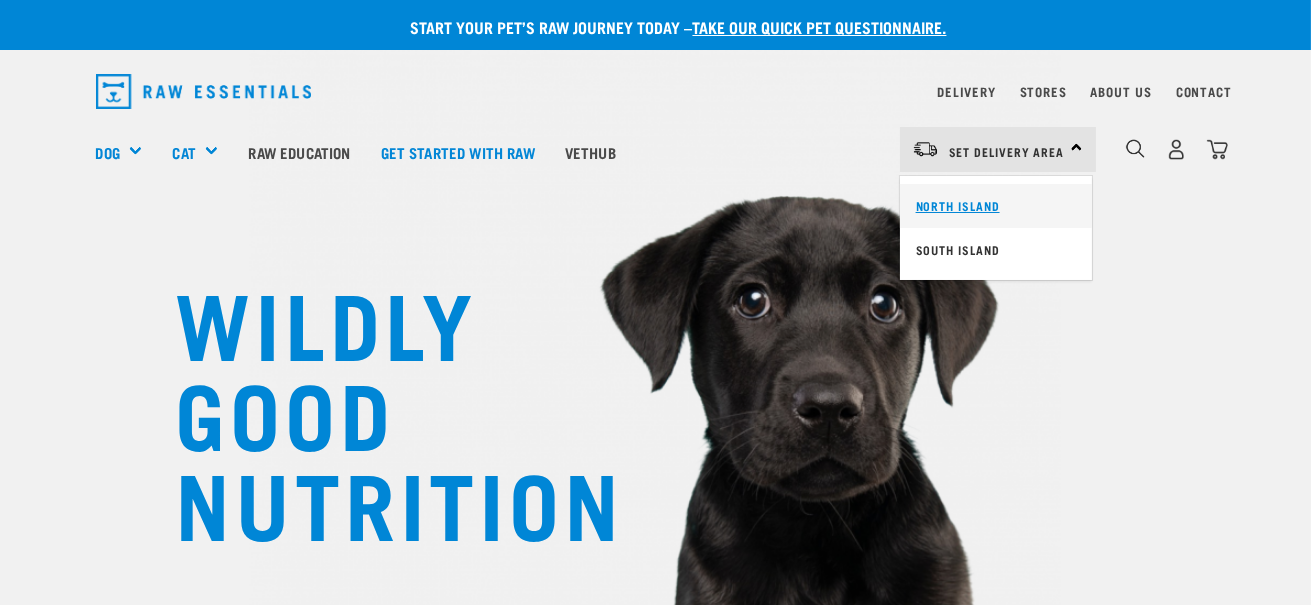 click on "North Island" at bounding box center [996, 206] 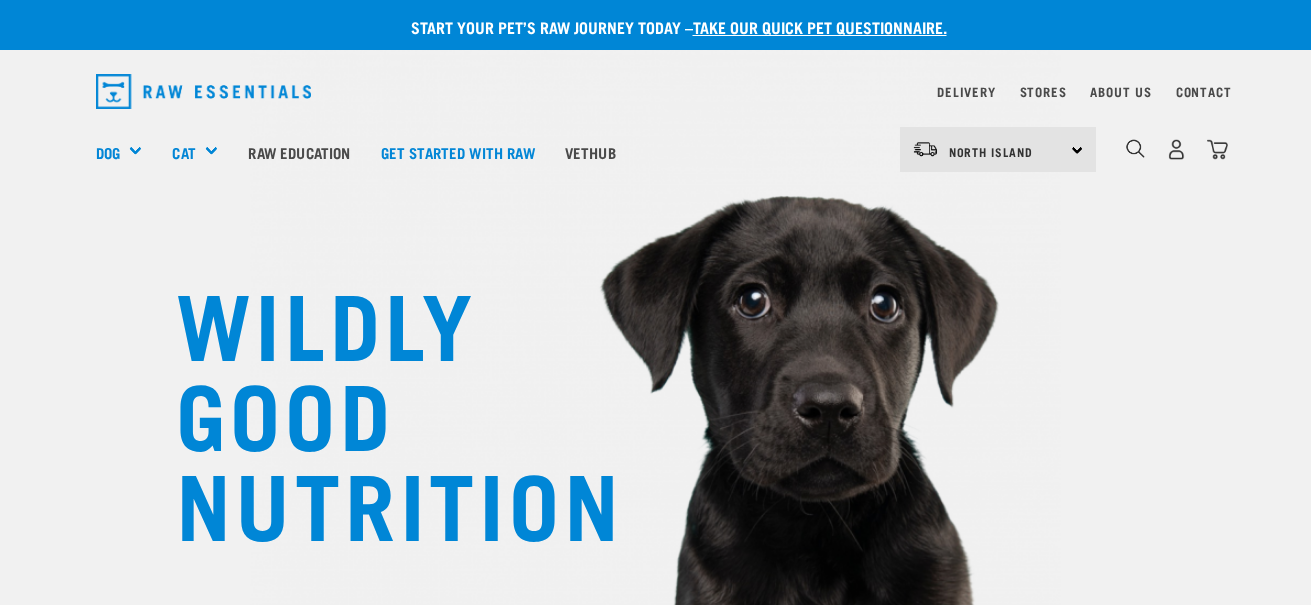 scroll, scrollTop: 0, scrollLeft: 0, axis: both 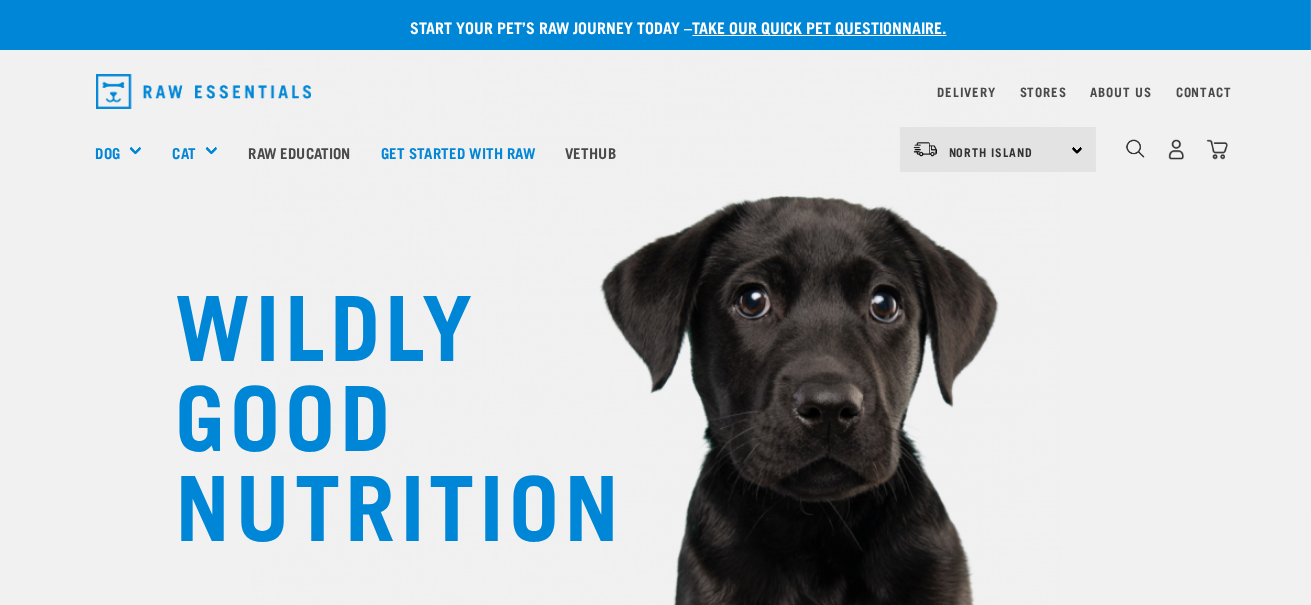 click at bounding box center (1176, 149) 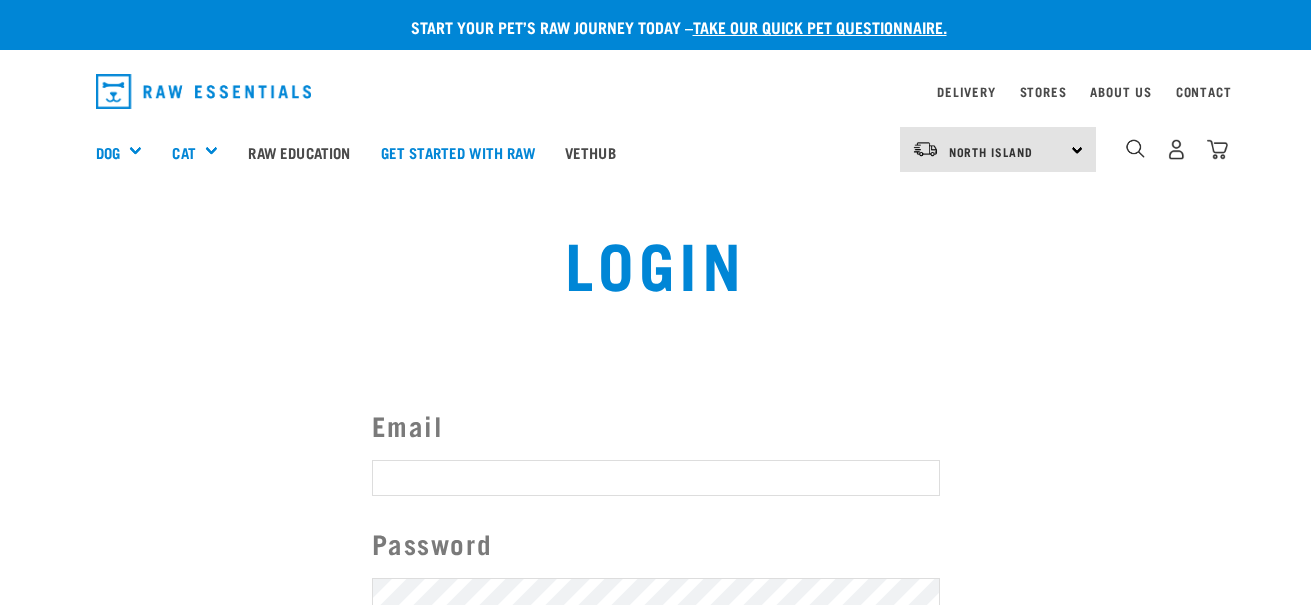 scroll, scrollTop: 0, scrollLeft: 0, axis: both 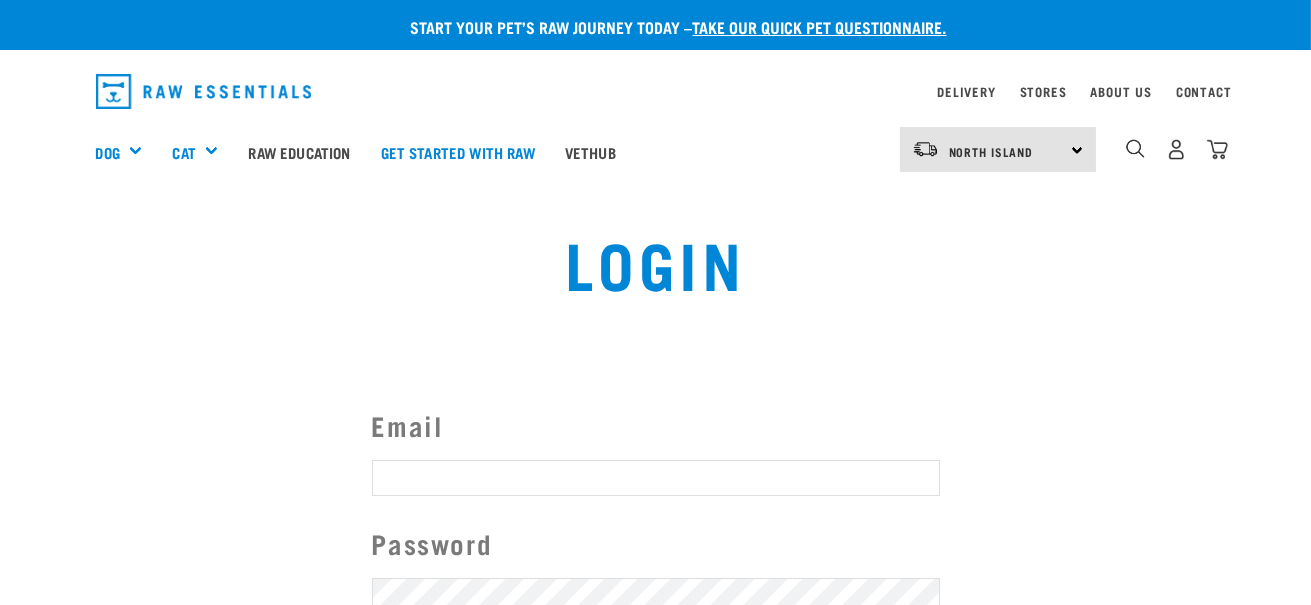 click on "Email" at bounding box center [656, 478] 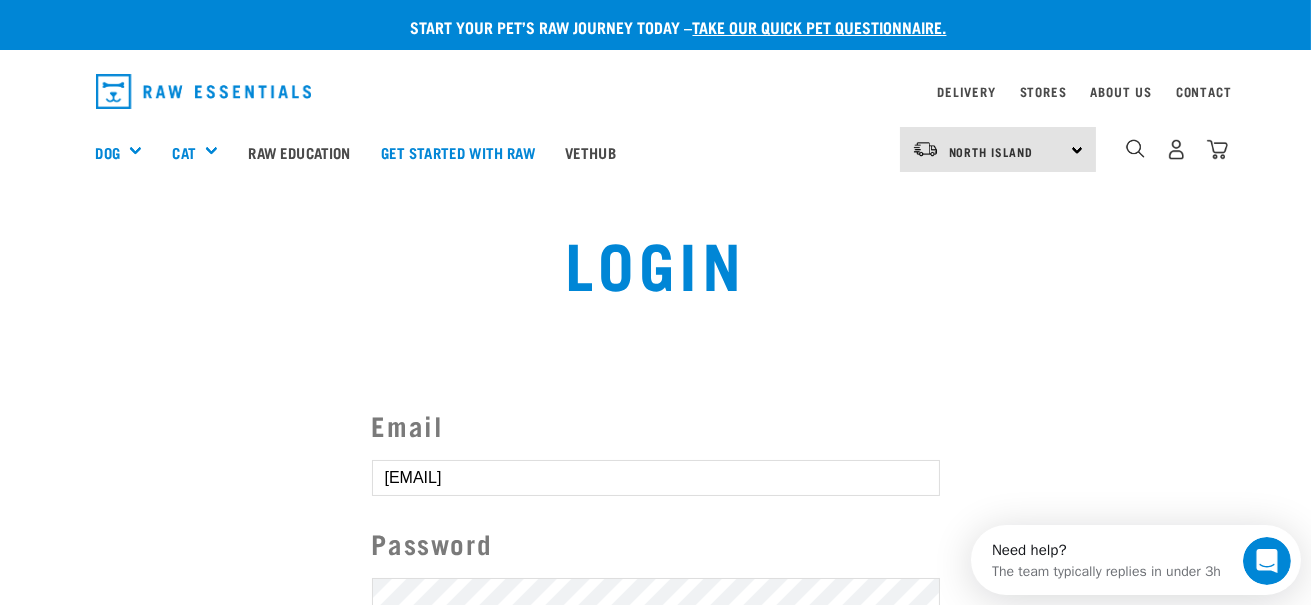 scroll, scrollTop: 0, scrollLeft: 0, axis: both 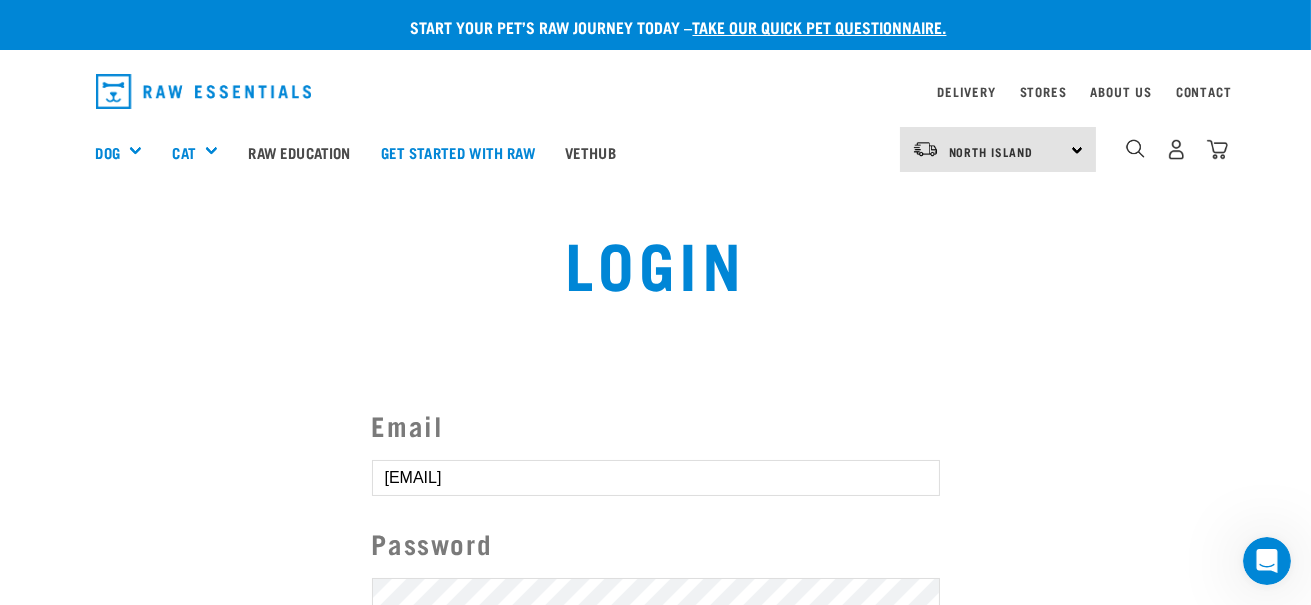 type on "[EMAIL]" 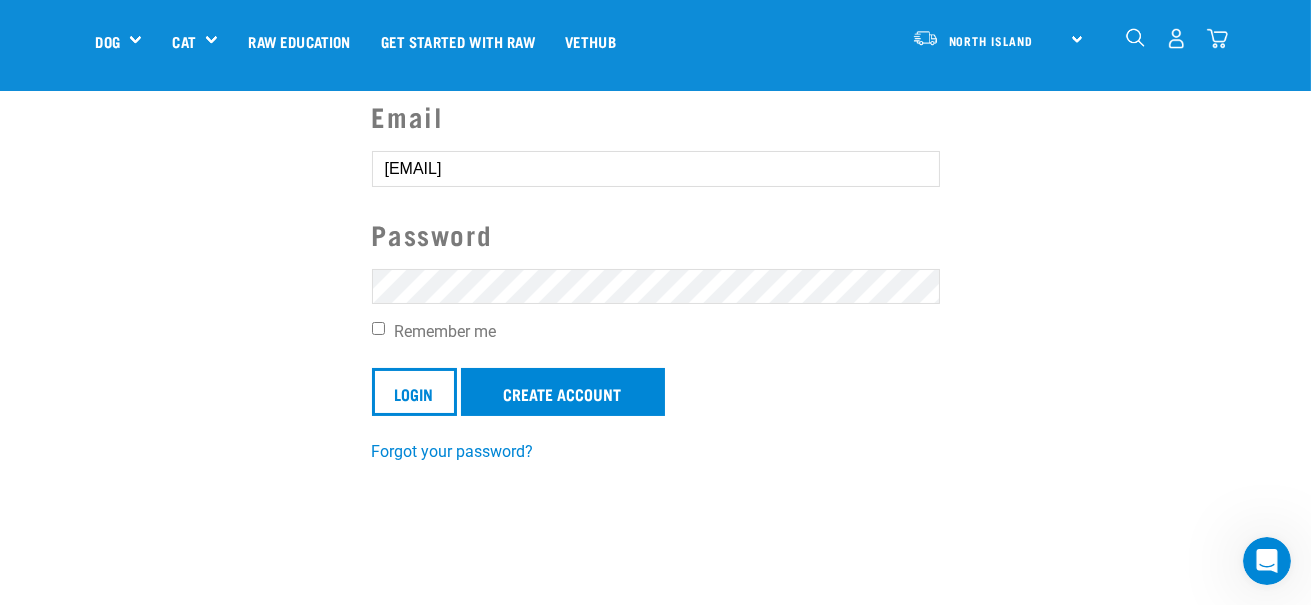 scroll, scrollTop: 199, scrollLeft: 0, axis: vertical 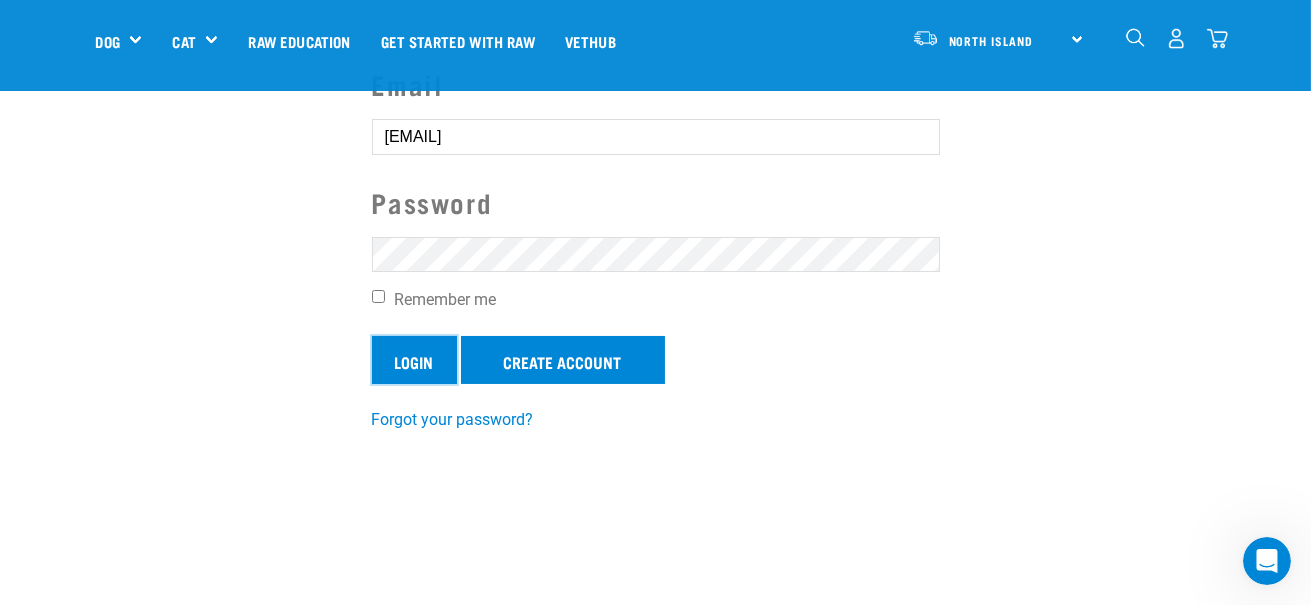 click on "Login" at bounding box center (414, 360) 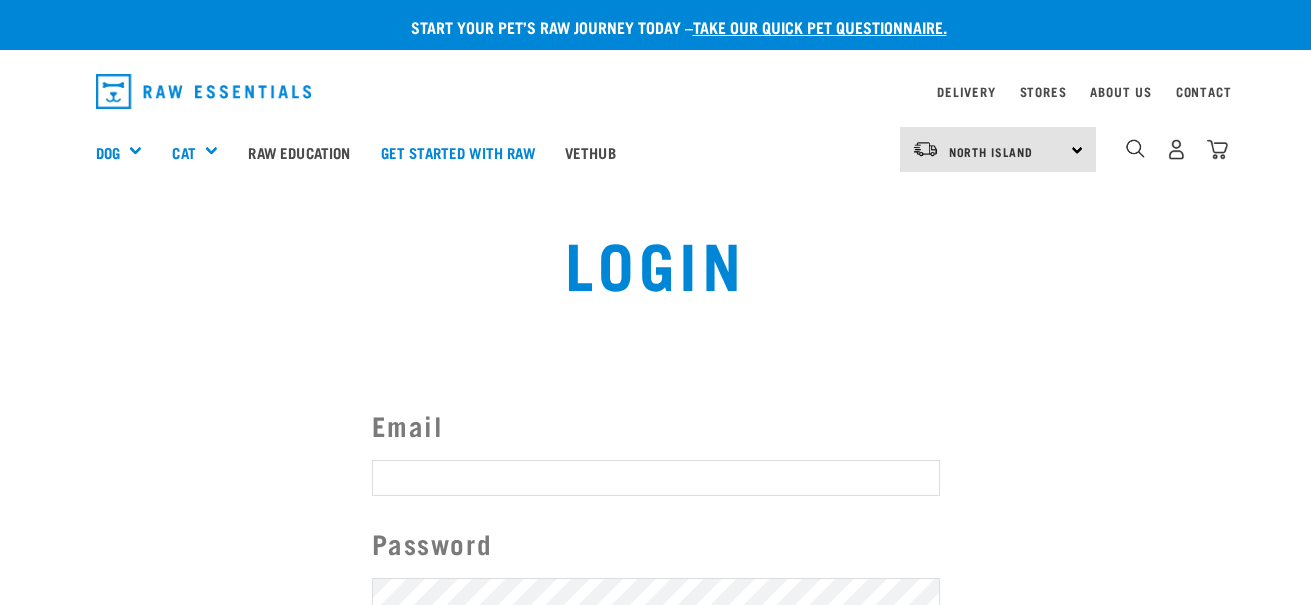 scroll, scrollTop: 0, scrollLeft: 0, axis: both 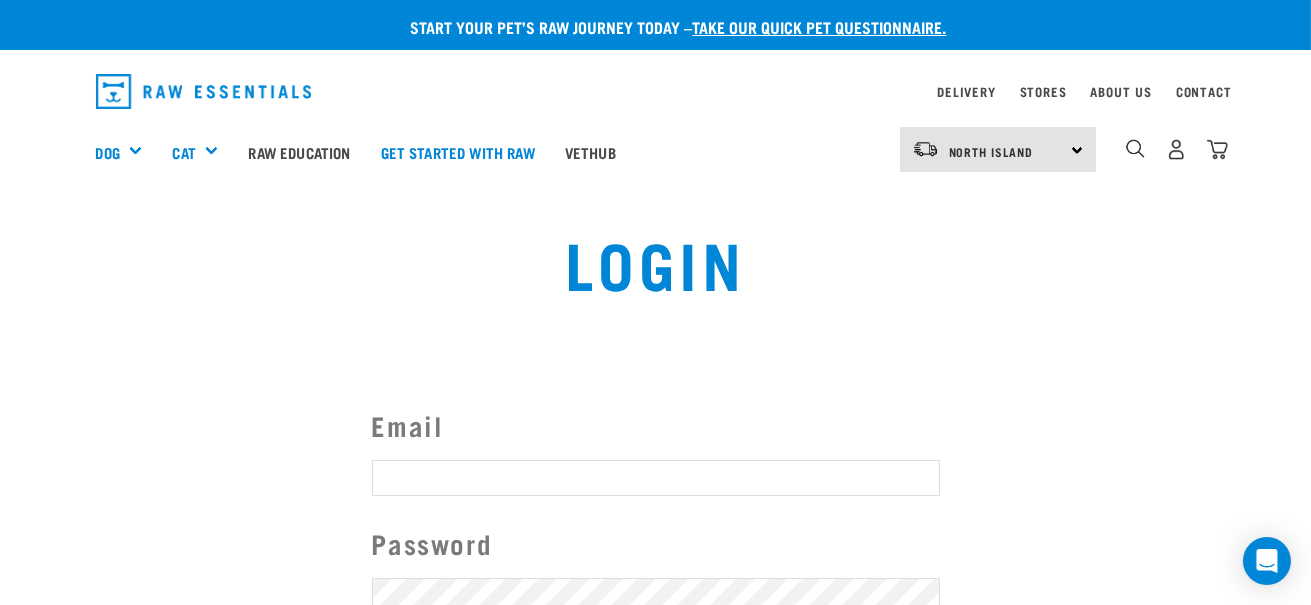 click at bounding box center (36, 255) 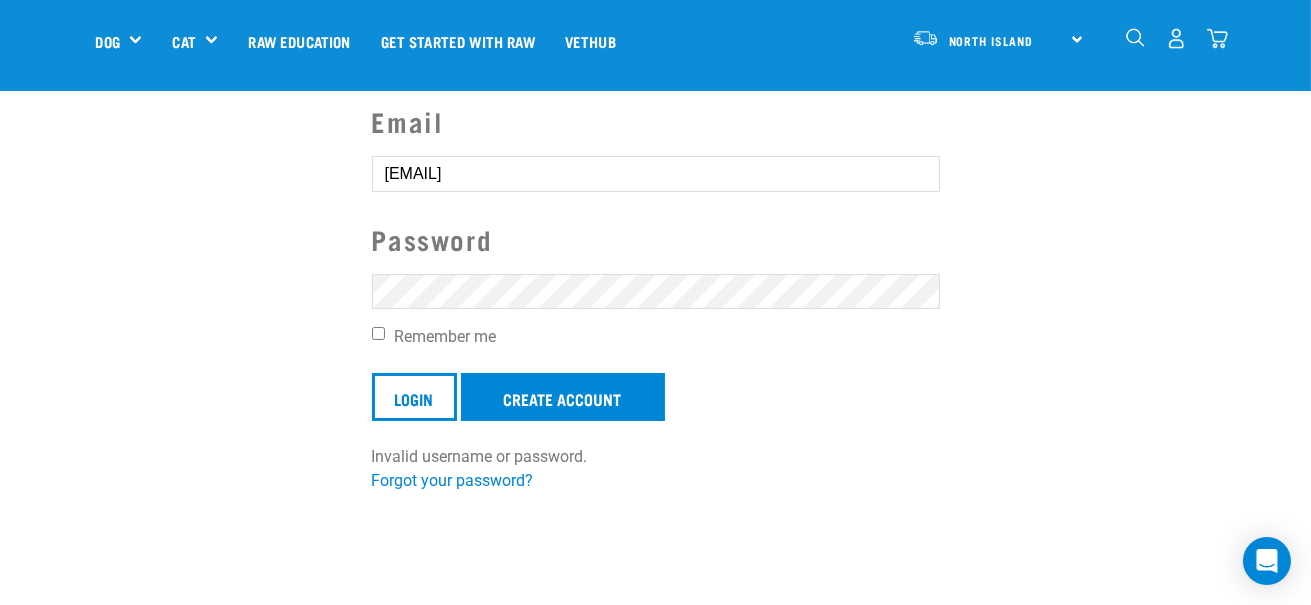 scroll, scrollTop: 199, scrollLeft: 0, axis: vertical 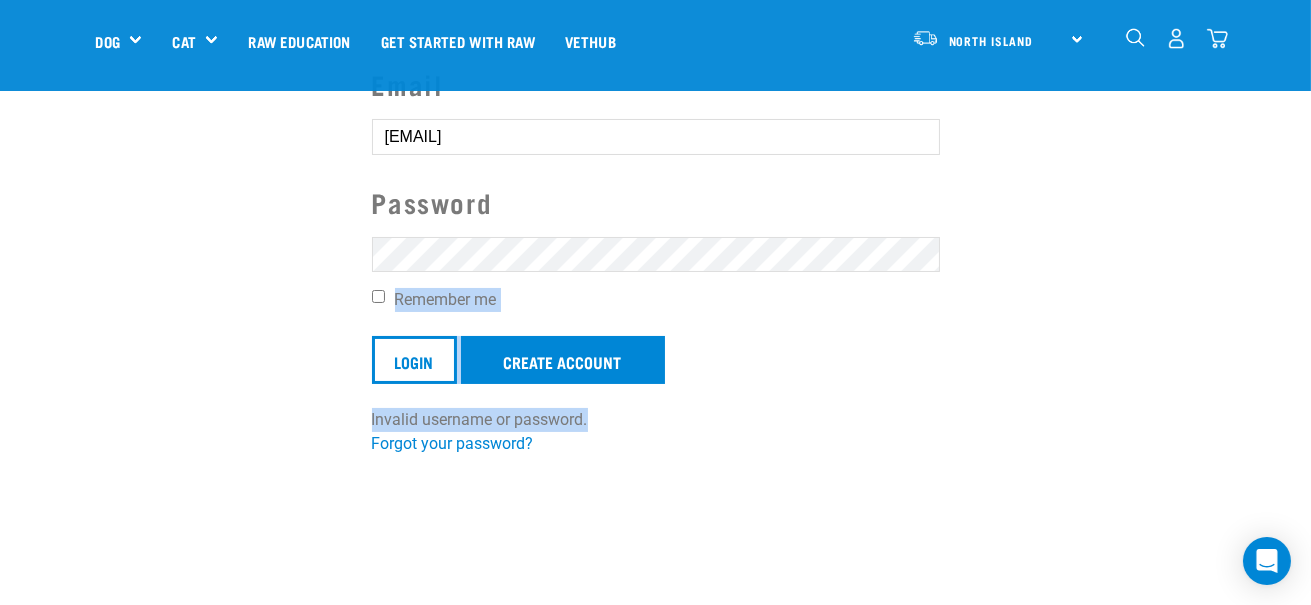 drag, startPoint x: 914, startPoint y: 254, endPoint x: 978, endPoint y: 238, distance: 65.96969 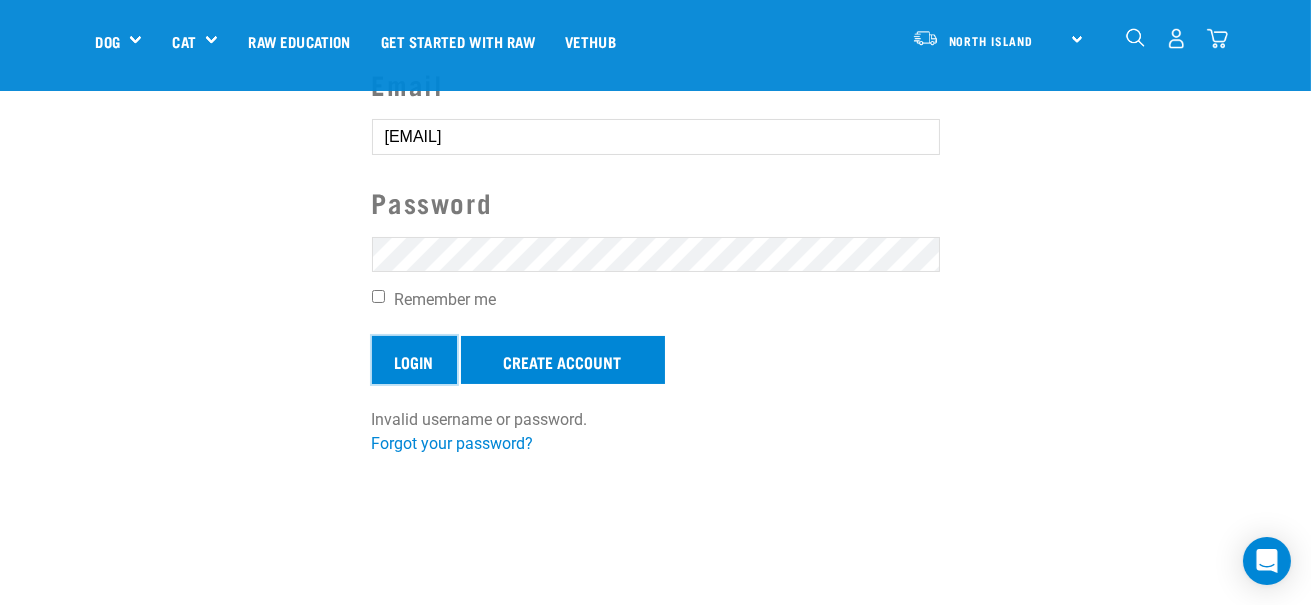 click on "Login" at bounding box center (414, 360) 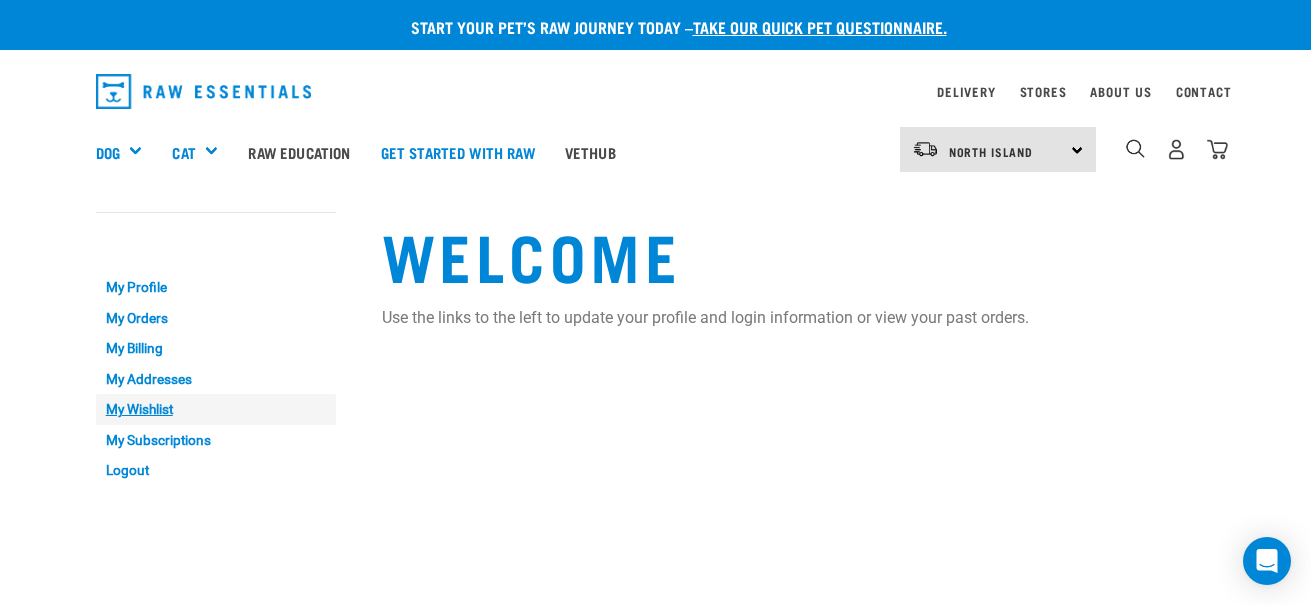 scroll, scrollTop: 0, scrollLeft: 0, axis: both 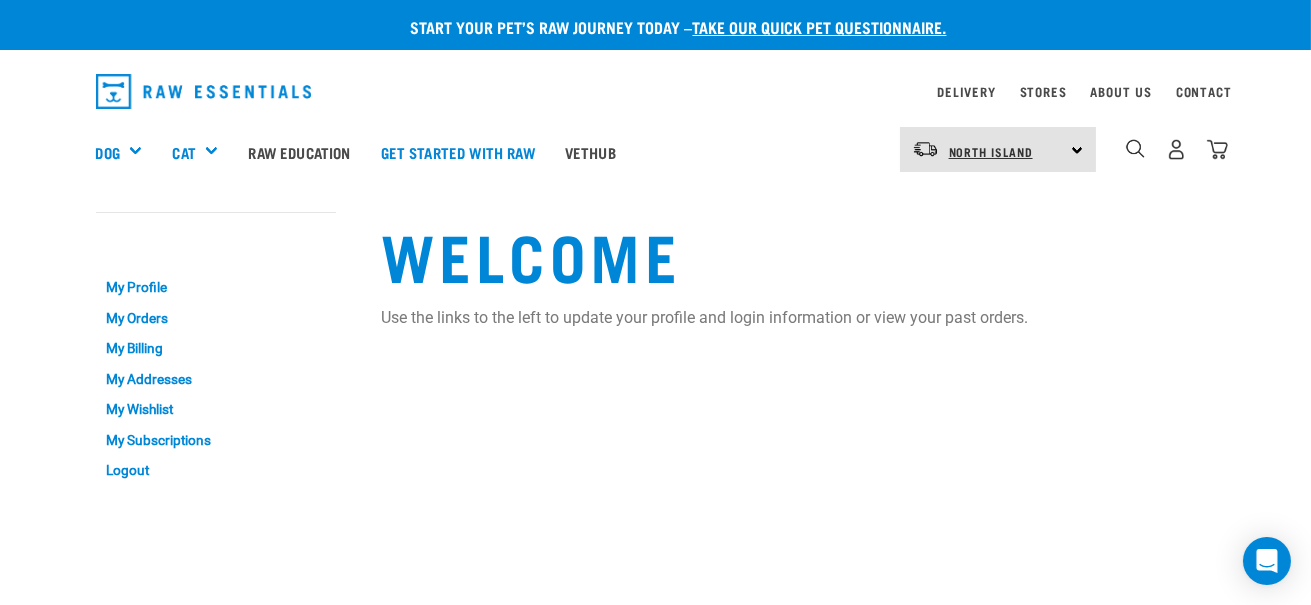 click on "North Island" at bounding box center [991, 151] 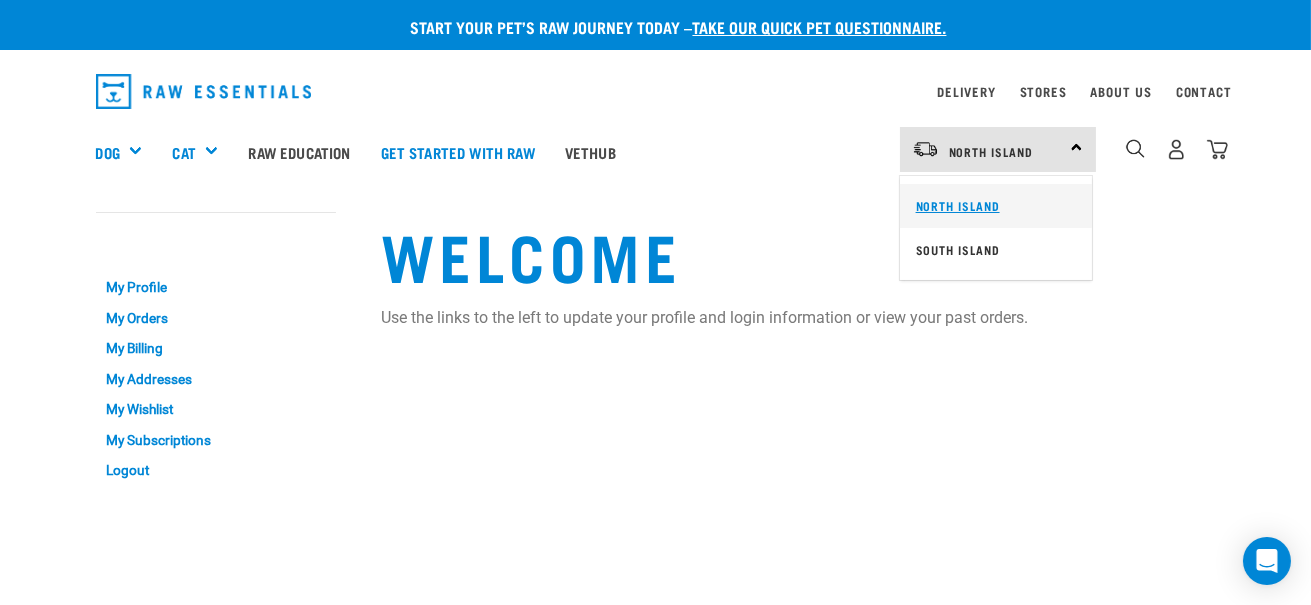 click on "North Island" at bounding box center (996, 206) 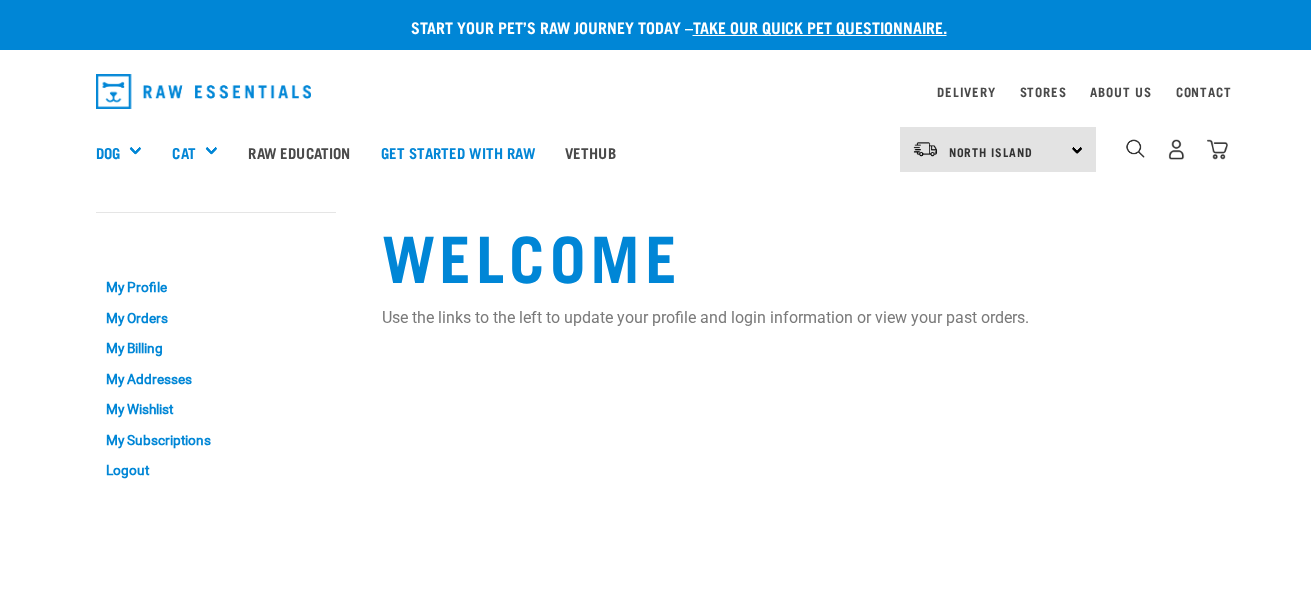 scroll, scrollTop: 0, scrollLeft: 0, axis: both 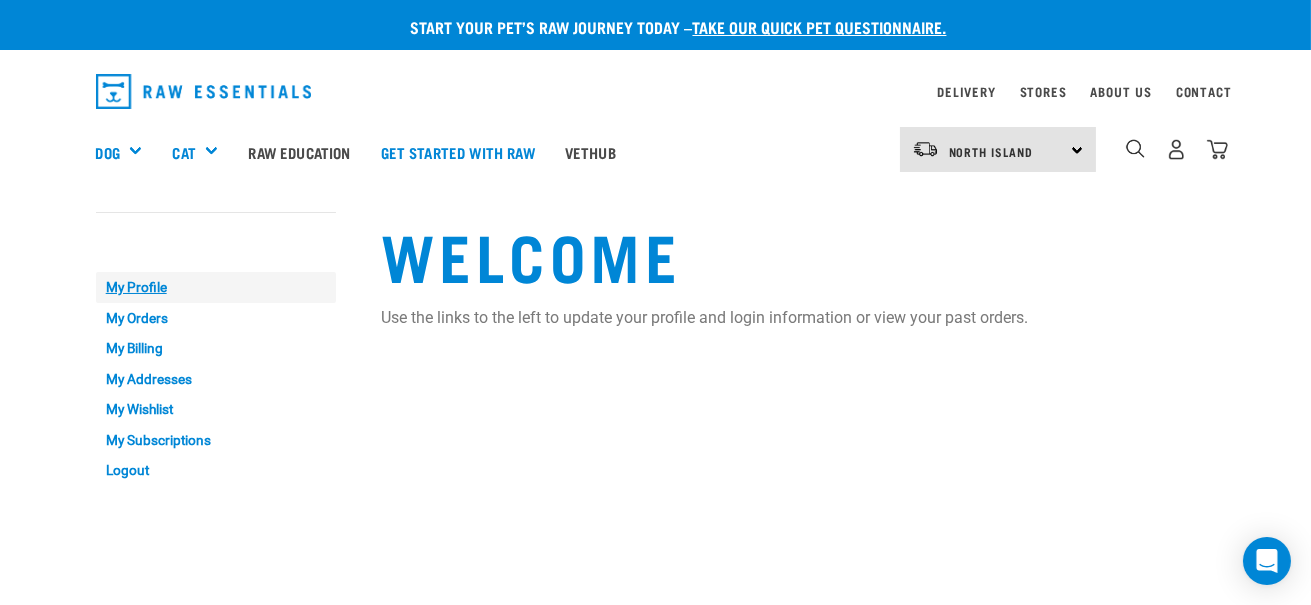 click on "My Profile" at bounding box center (216, 287) 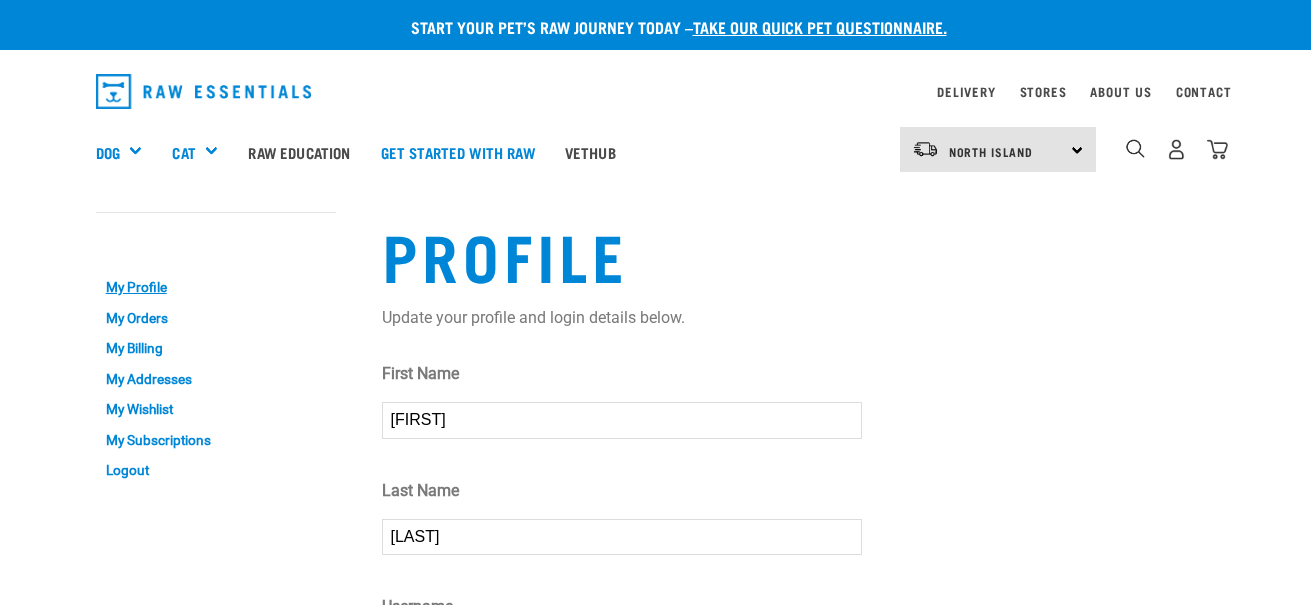scroll, scrollTop: 0, scrollLeft: 0, axis: both 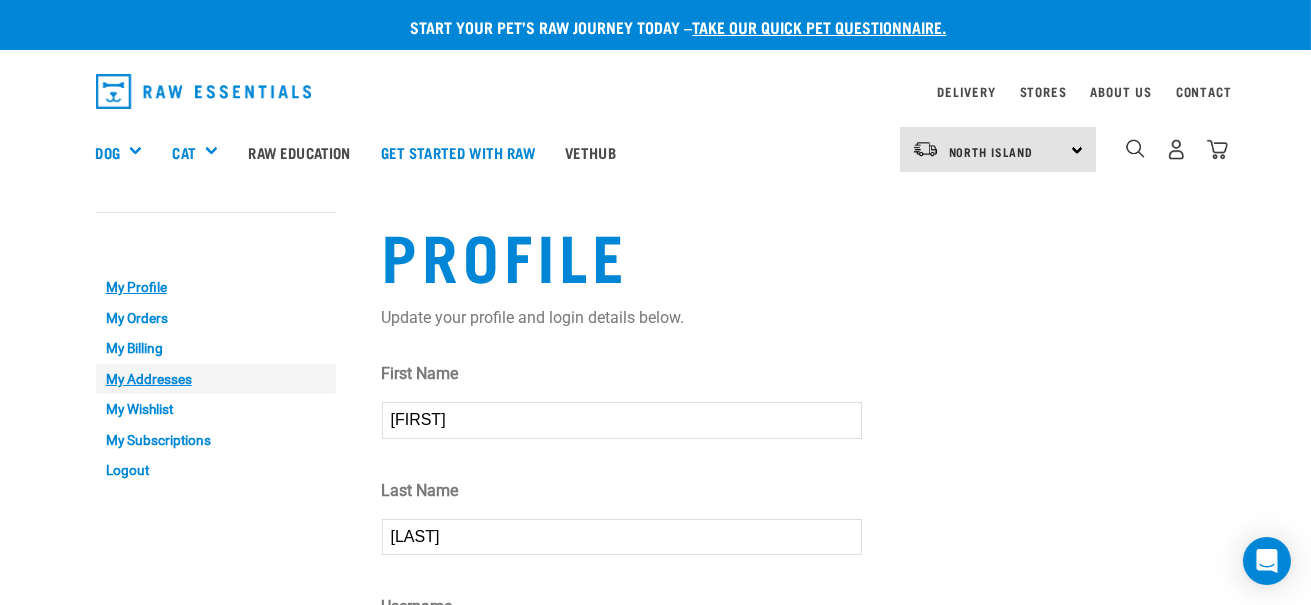 click on "My Addresses" at bounding box center (216, 379) 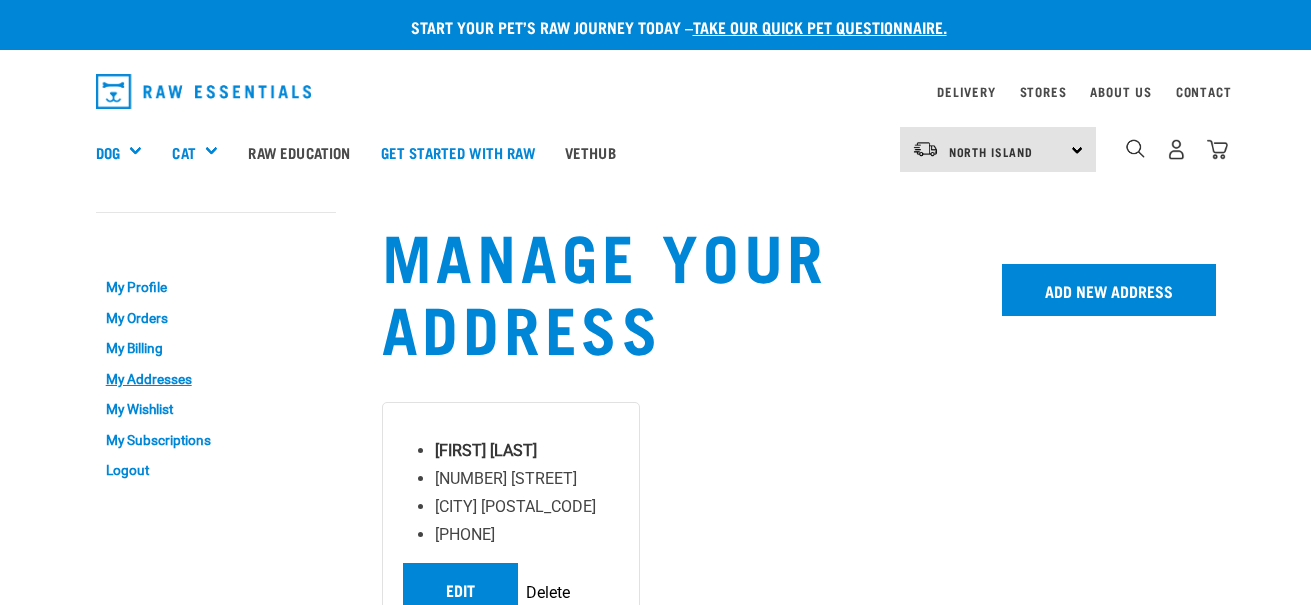 scroll, scrollTop: 0, scrollLeft: 0, axis: both 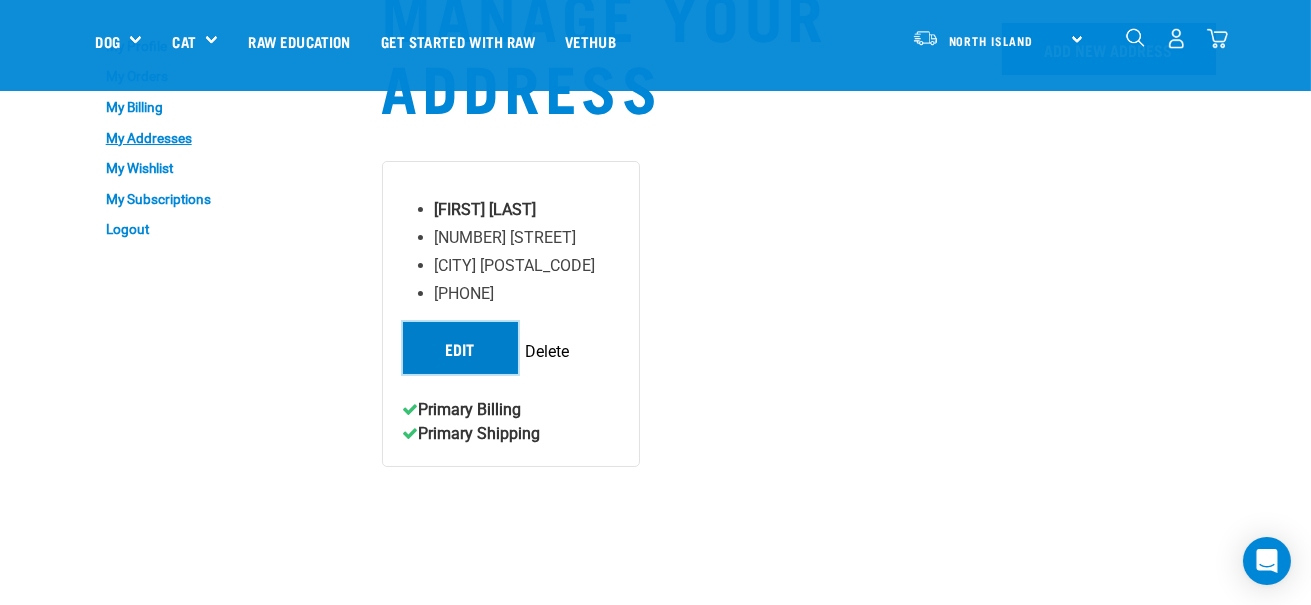 click on "Edit" at bounding box center [460, 348] 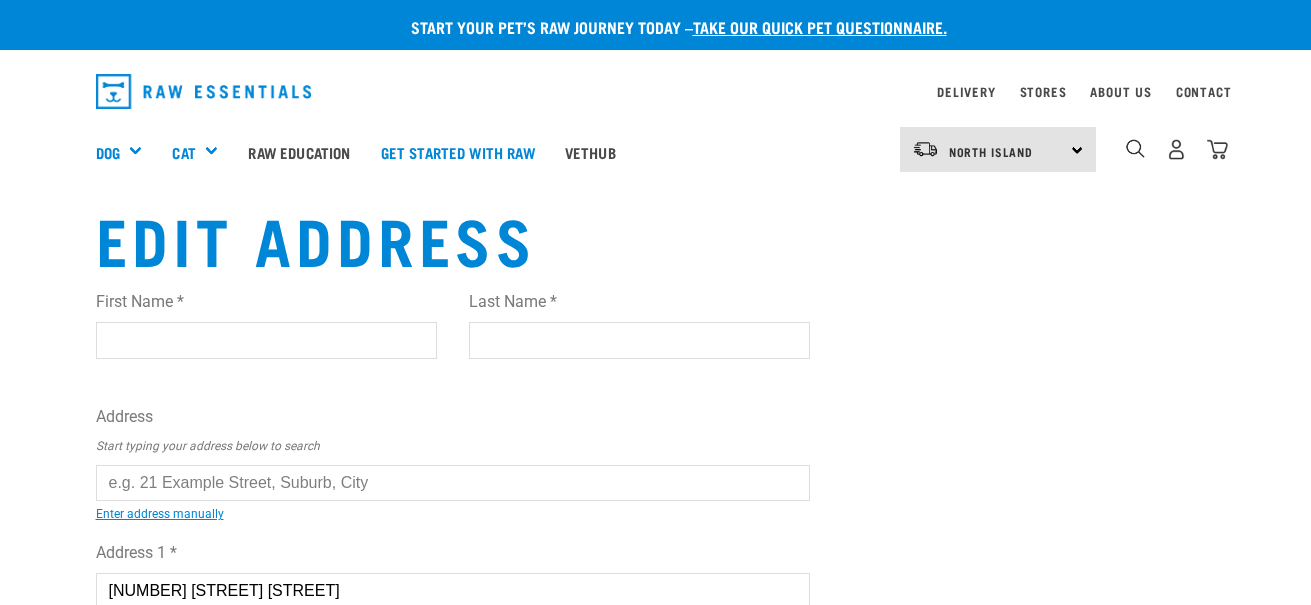 scroll, scrollTop: 0, scrollLeft: 0, axis: both 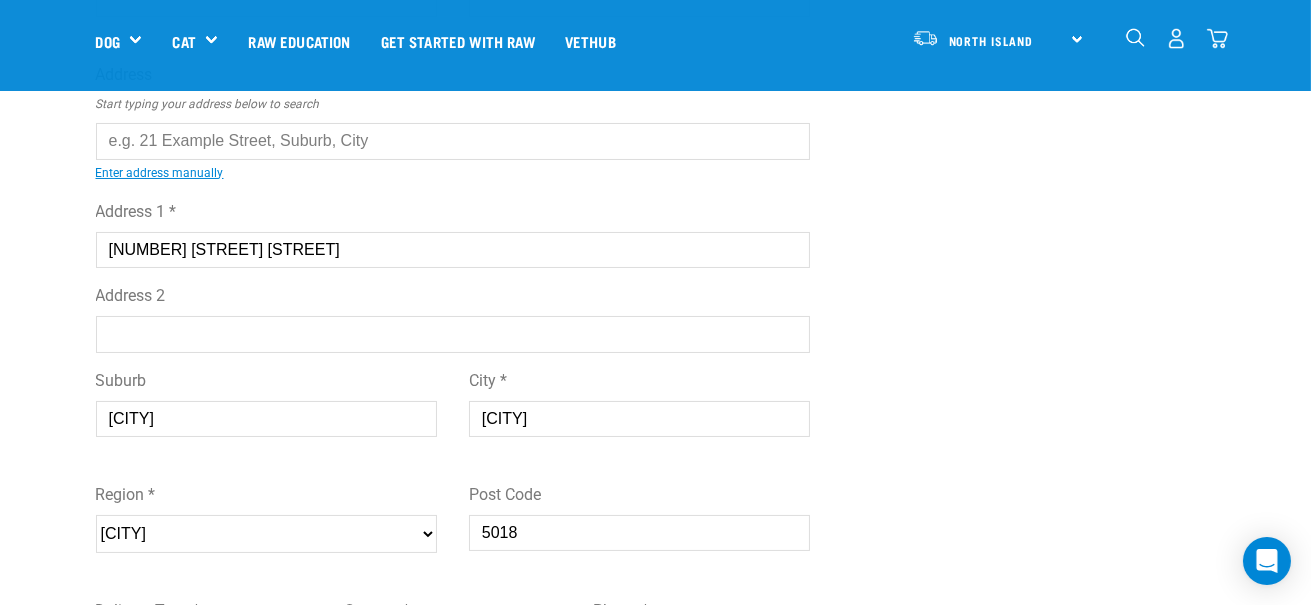 drag, startPoint x: 248, startPoint y: 248, endPoint x: -4, endPoint y: 181, distance: 260.75467 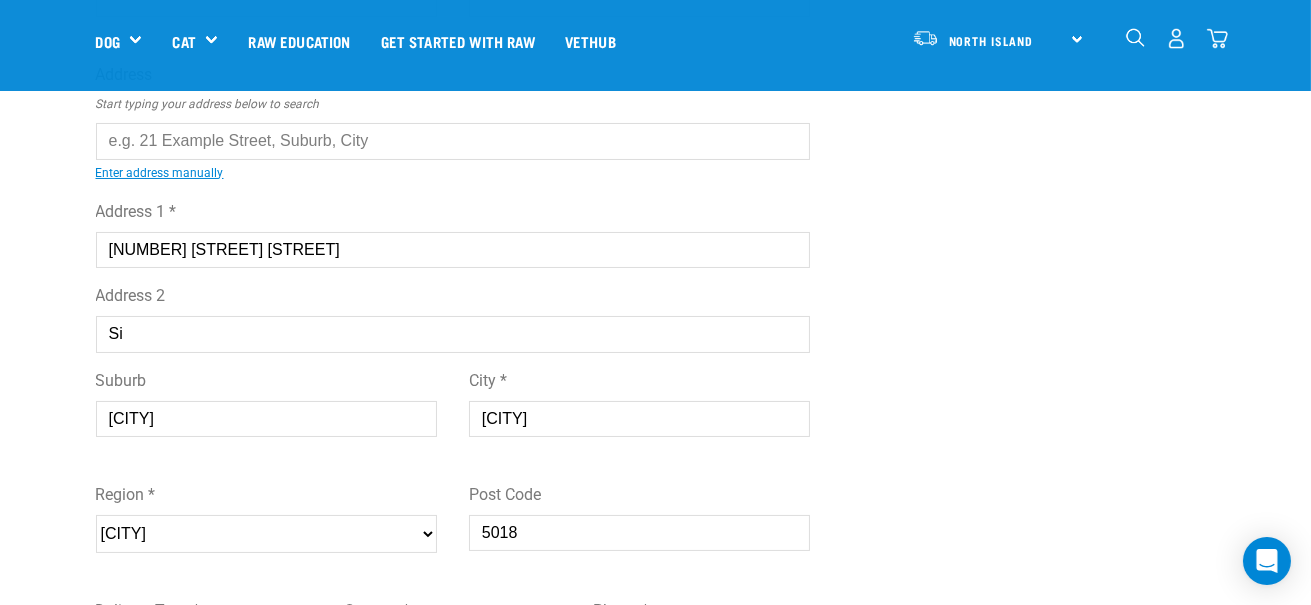 type on "S" 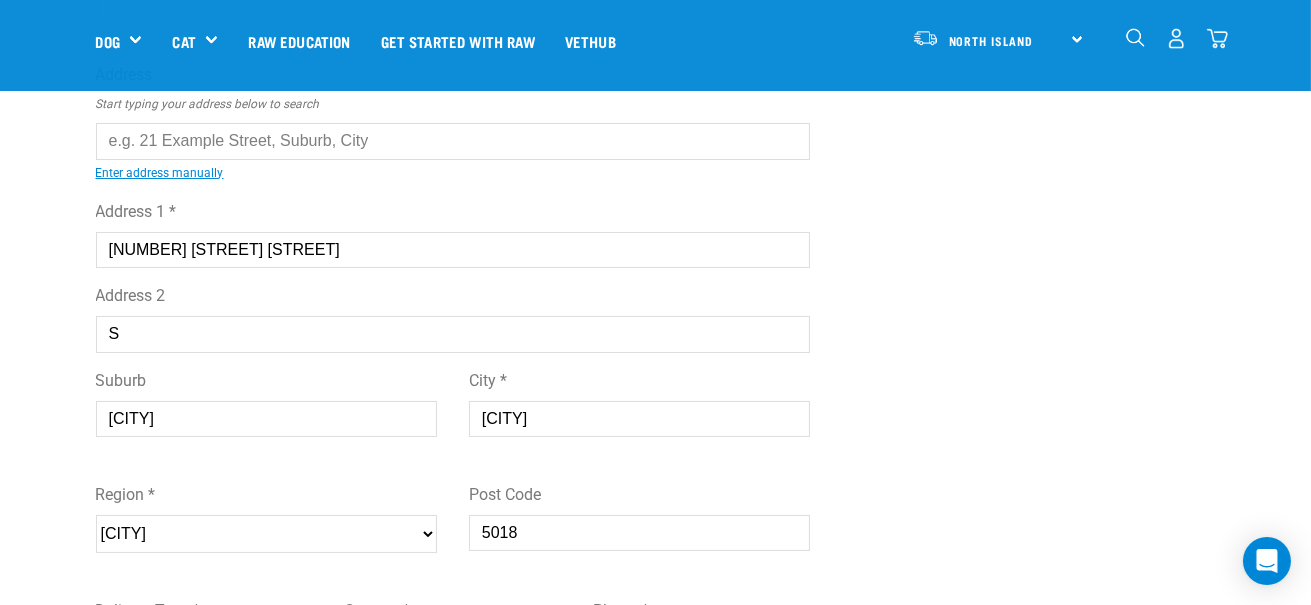 type 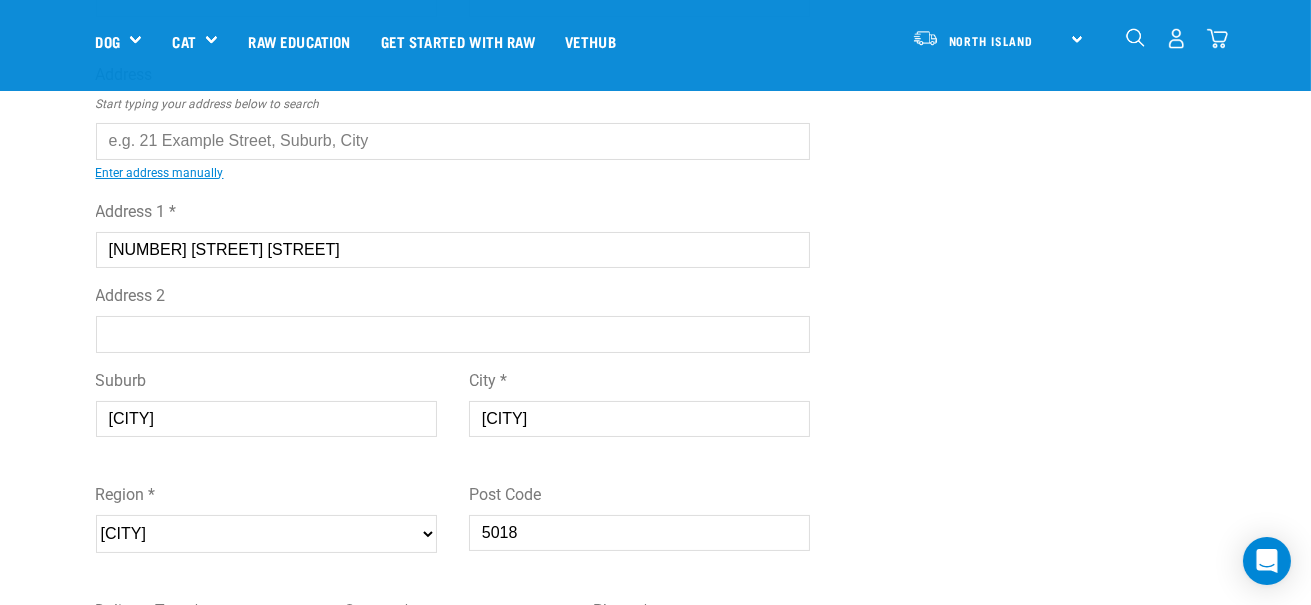 drag, startPoint x: 177, startPoint y: 416, endPoint x: 82, endPoint y: 389, distance: 98.762344 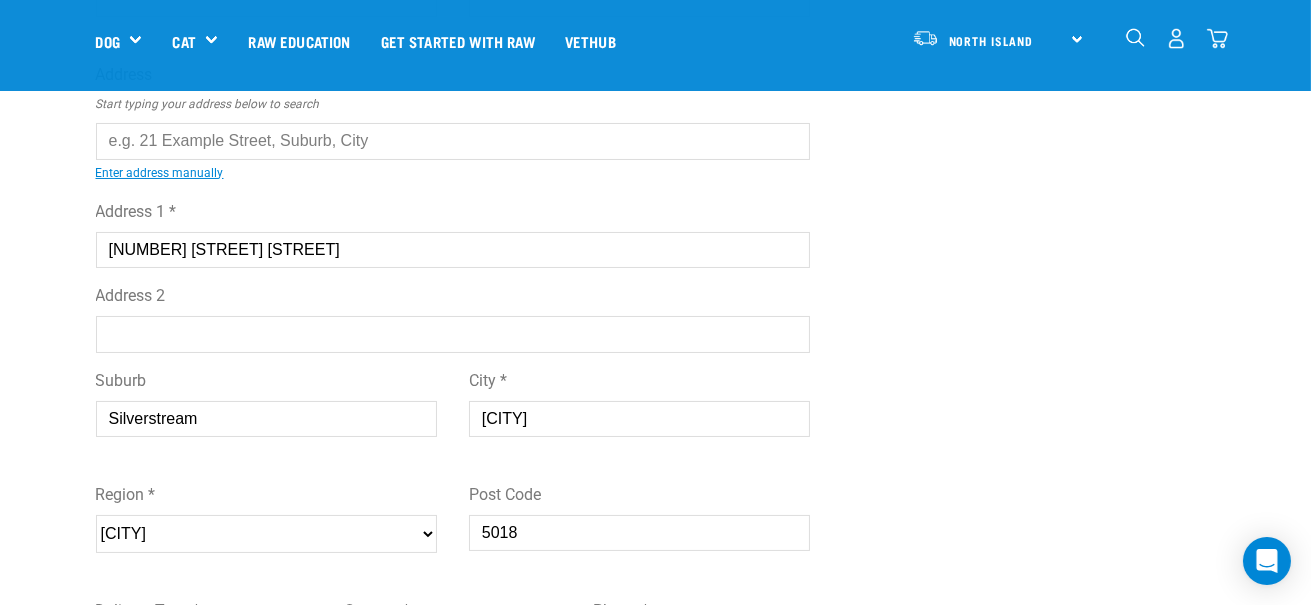 type on "Silverstream" 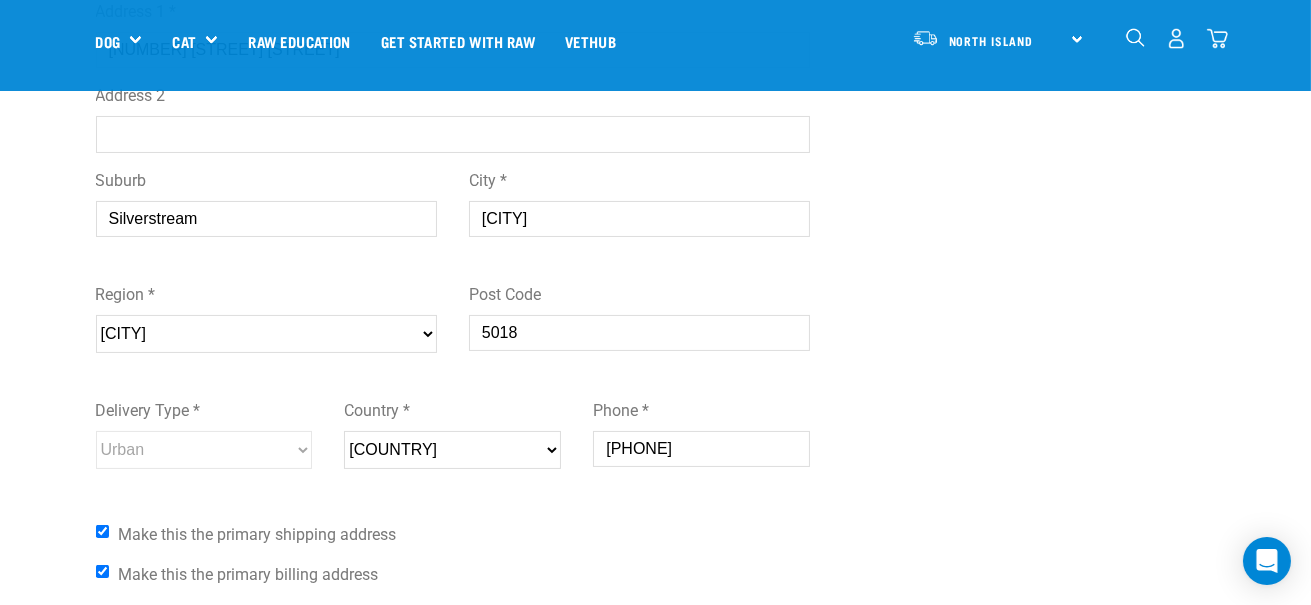 type on "Upper Hutt" 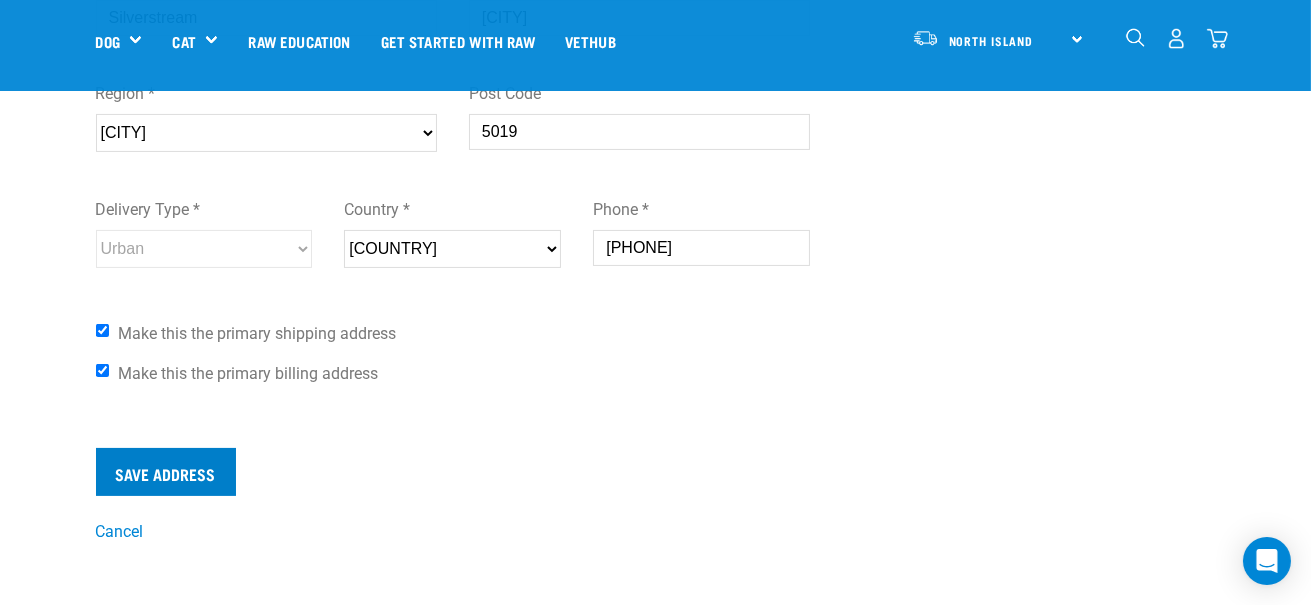type on "5019" 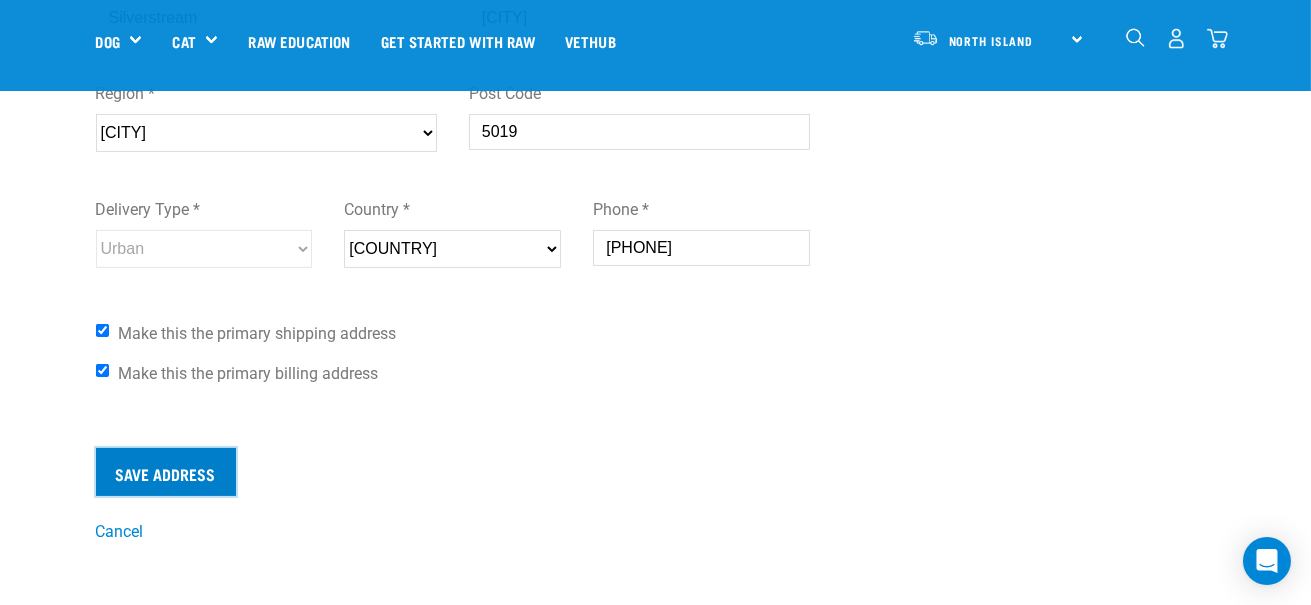 click on "Save Address" at bounding box center (166, 472) 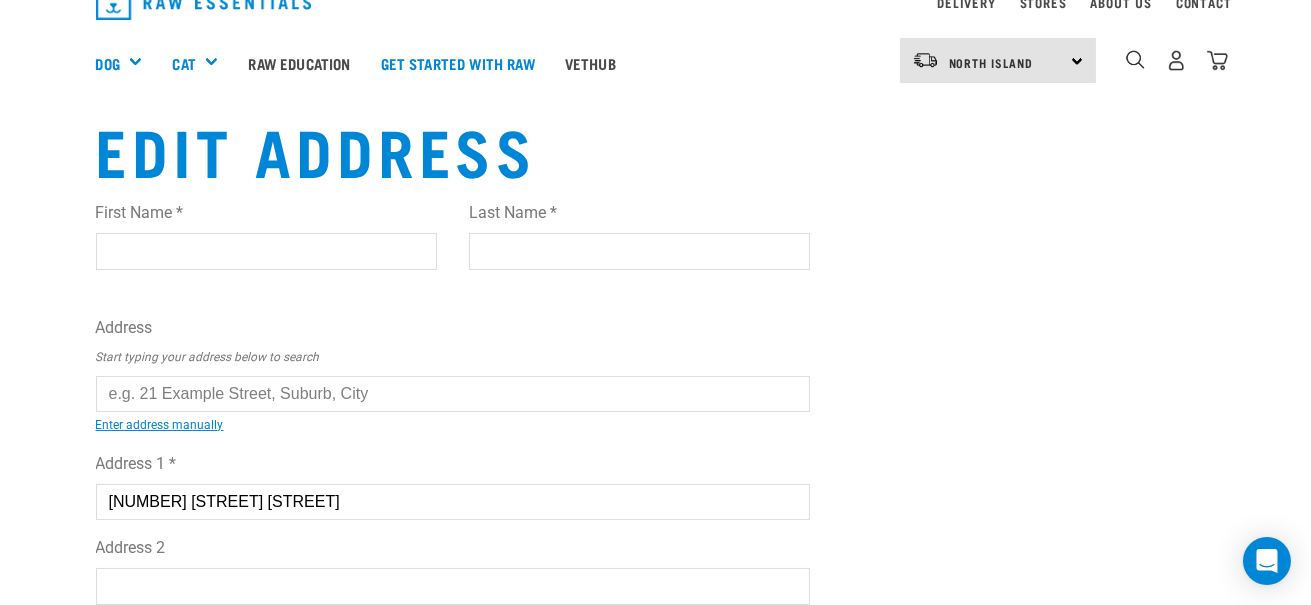 scroll, scrollTop: 0, scrollLeft: 0, axis: both 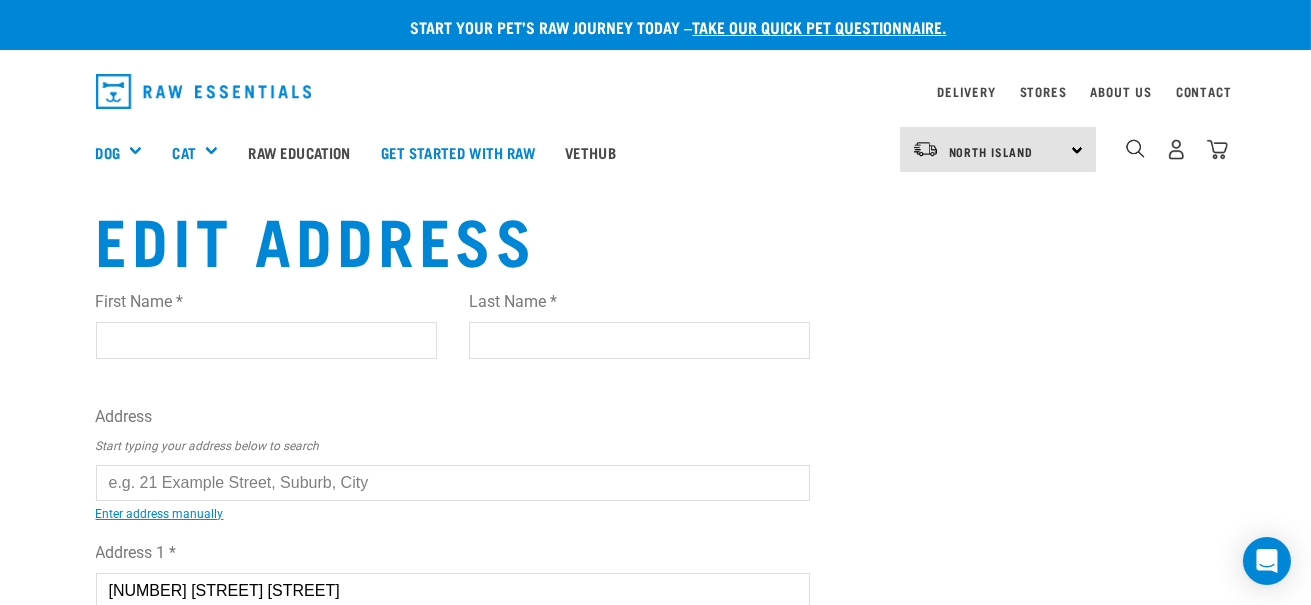 click on "First Name *" at bounding box center (266, 340) 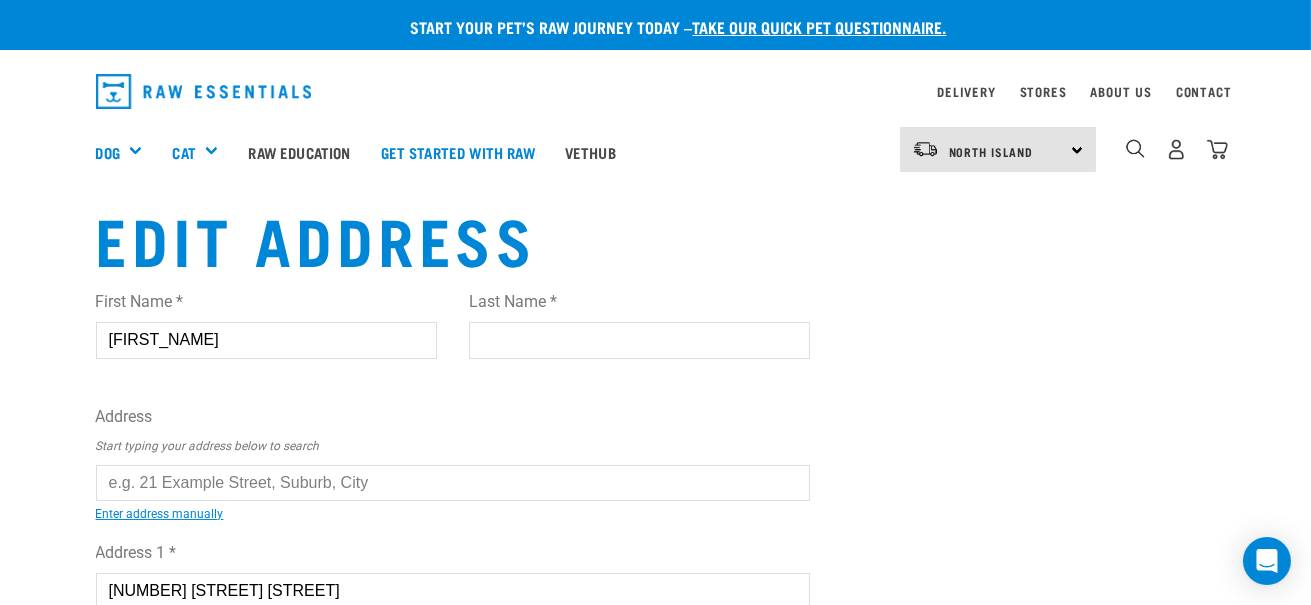 type on "Ilona" 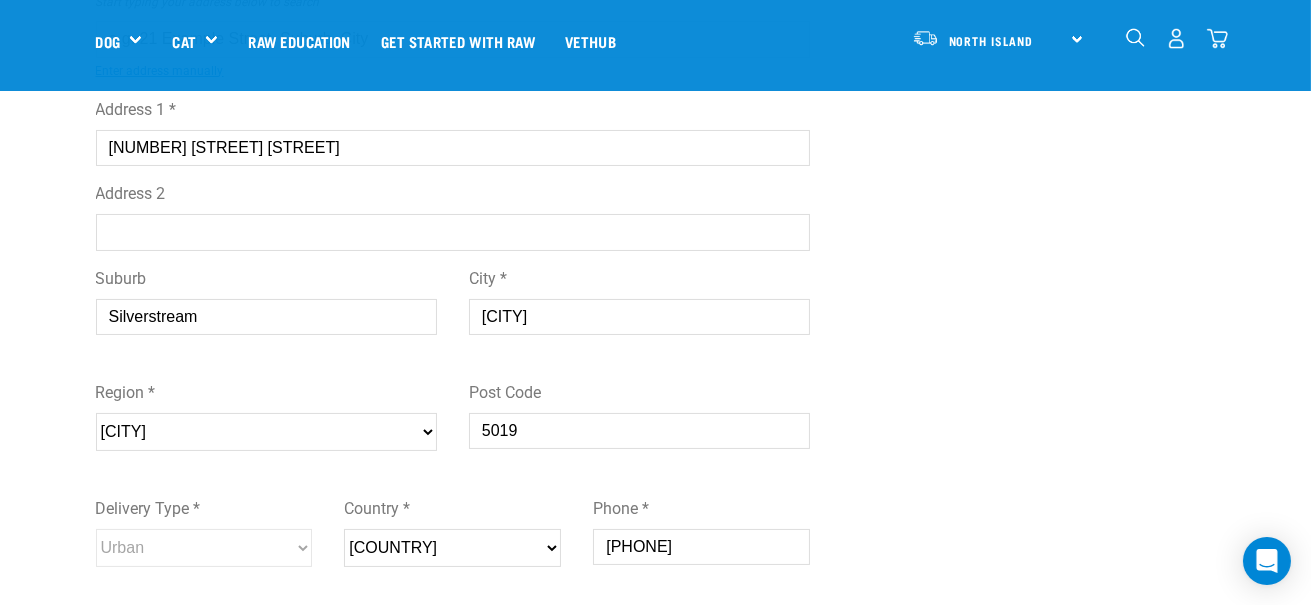 scroll, scrollTop: 499, scrollLeft: 0, axis: vertical 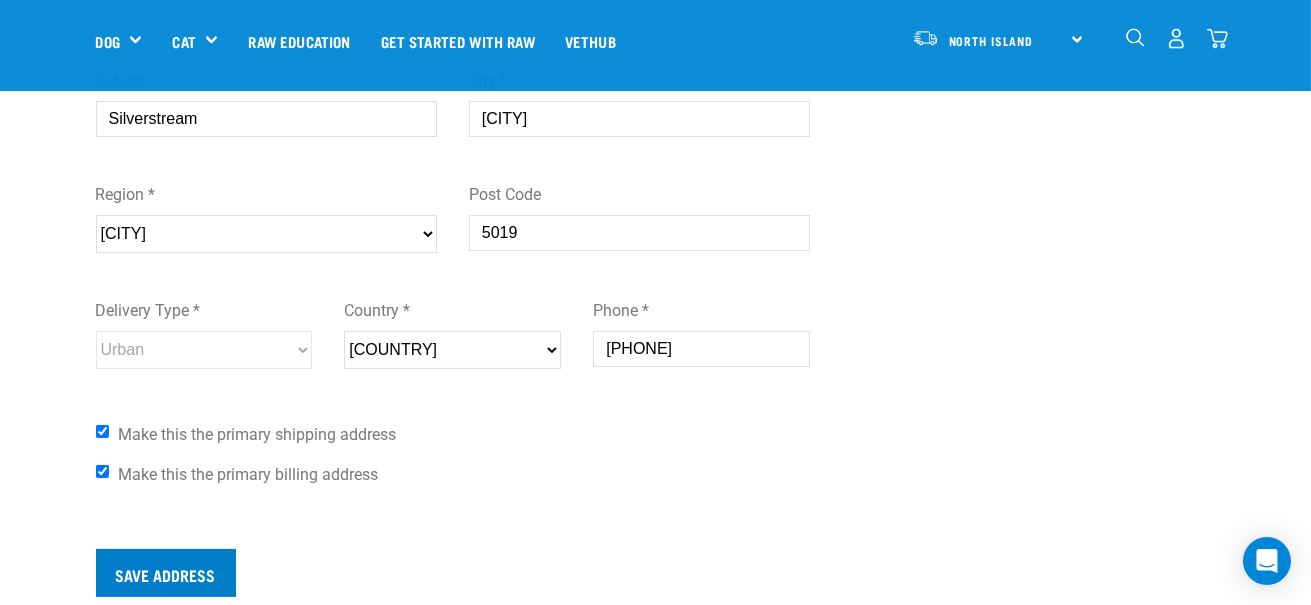 type on "Fourie" 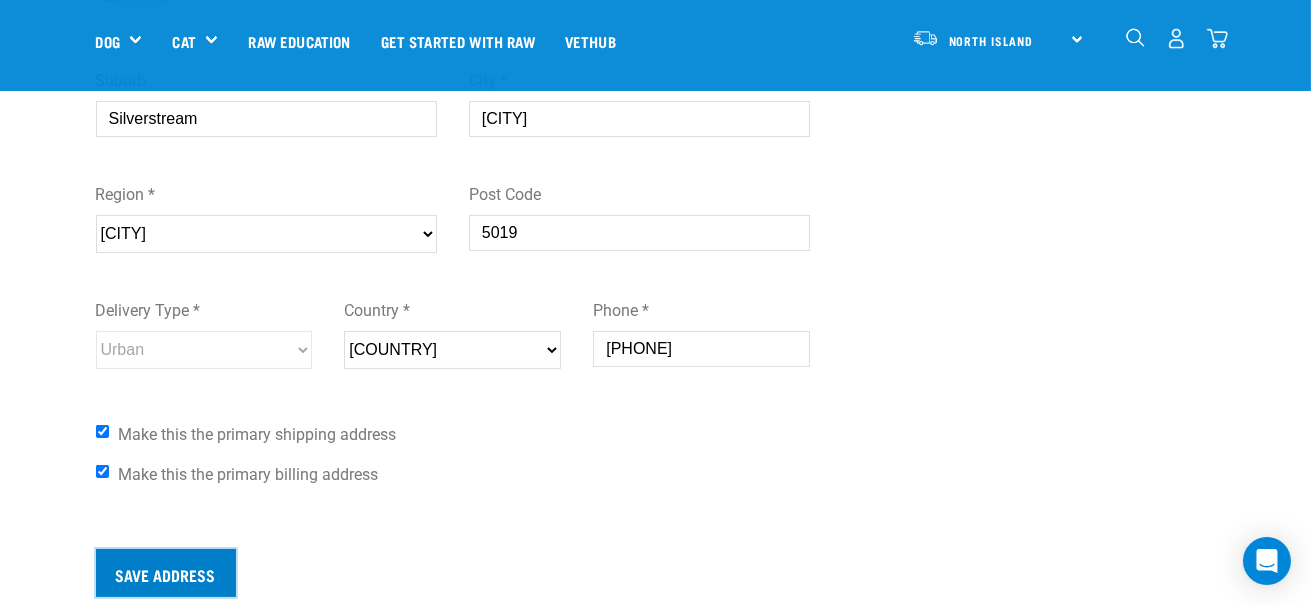 click on "Save Address" at bounding box center [166, 573] 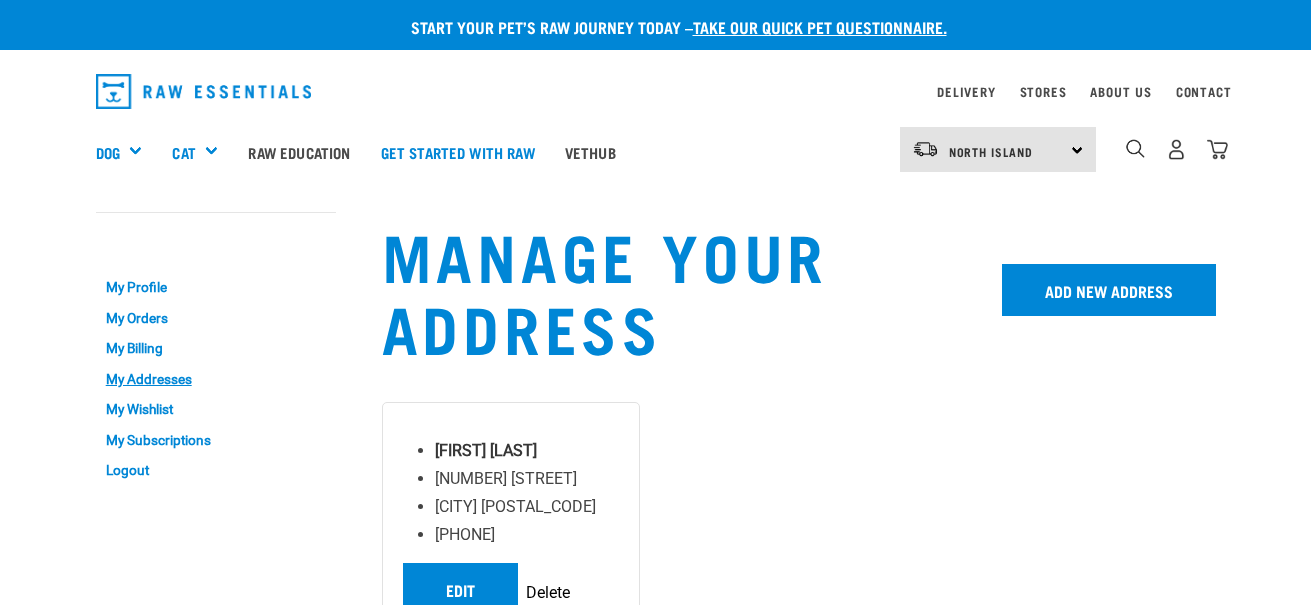 scroll, scrollTop: 0, scrollLeft: 0, axis: both 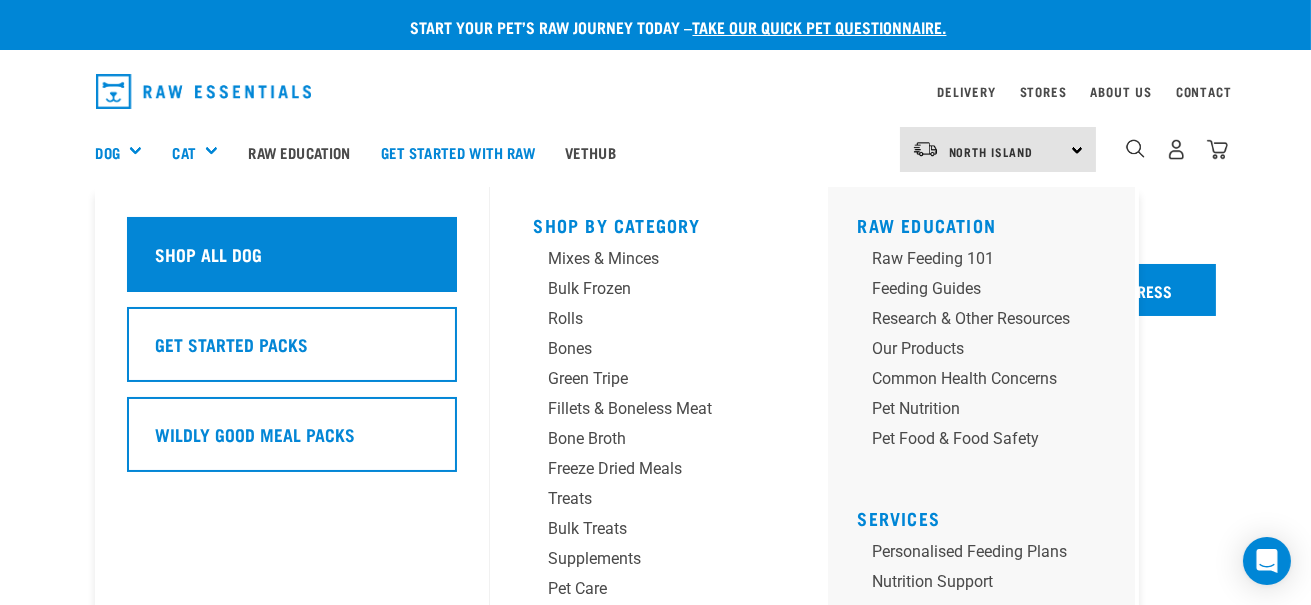 click on "Shop All Dog" at bounding box center [209, 254] 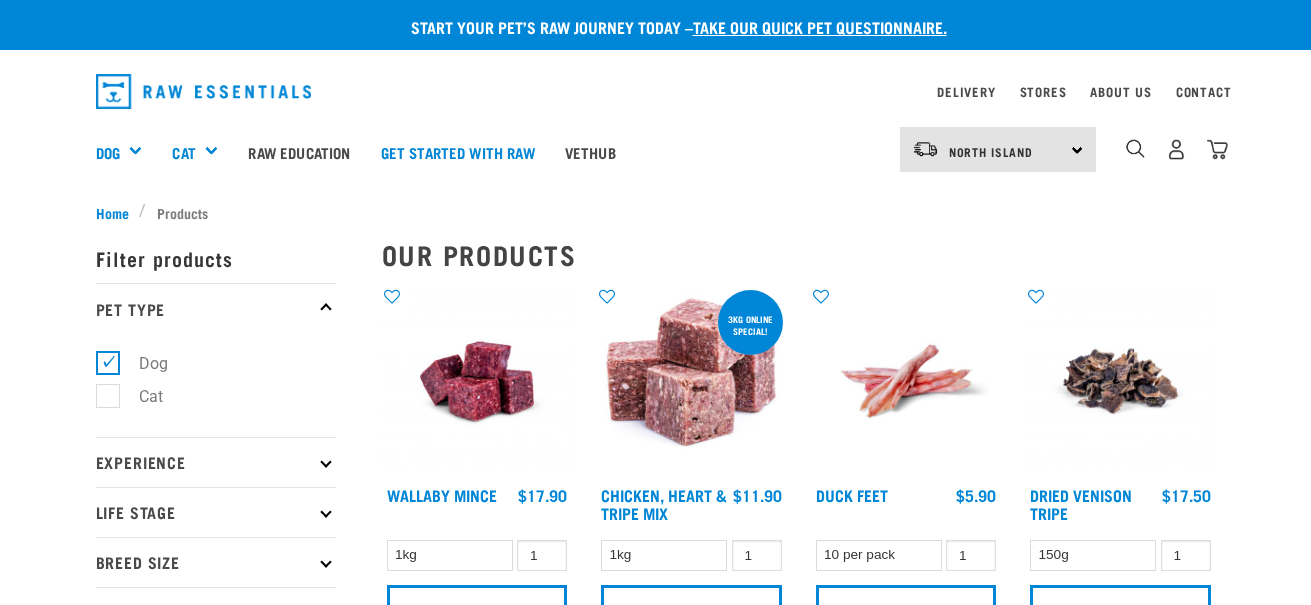 scroll, scrollTop: 0, scrollLeft: 0, axis: both 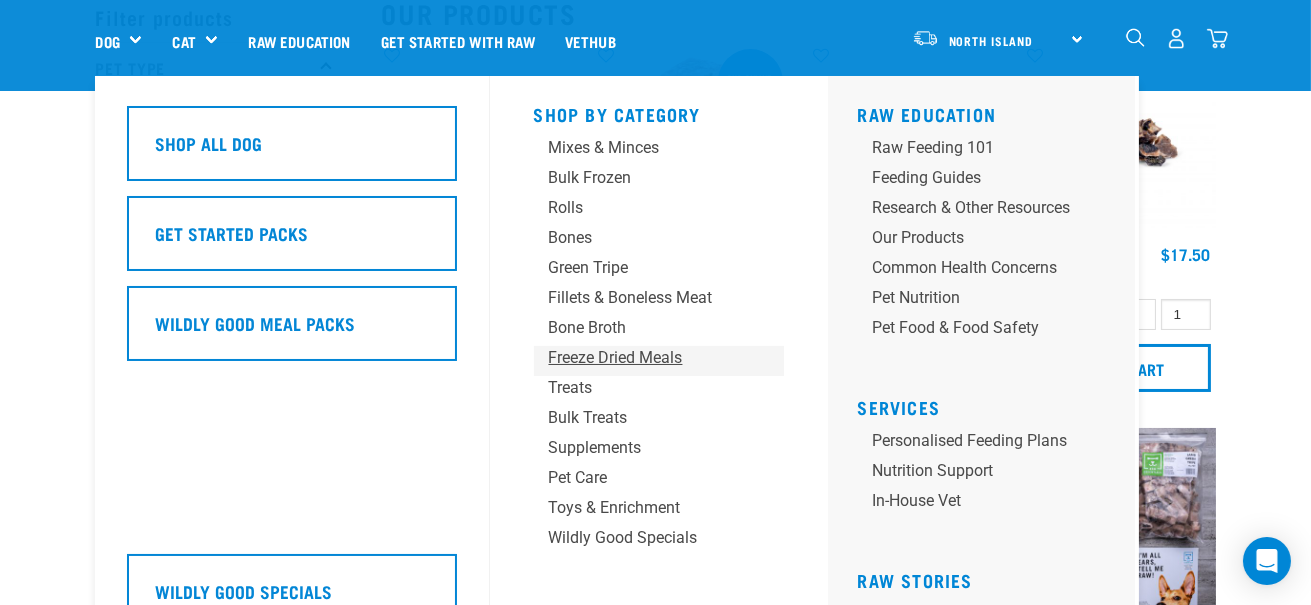 click on "Freeze Dried Meals" at bounding box center (642, 358) 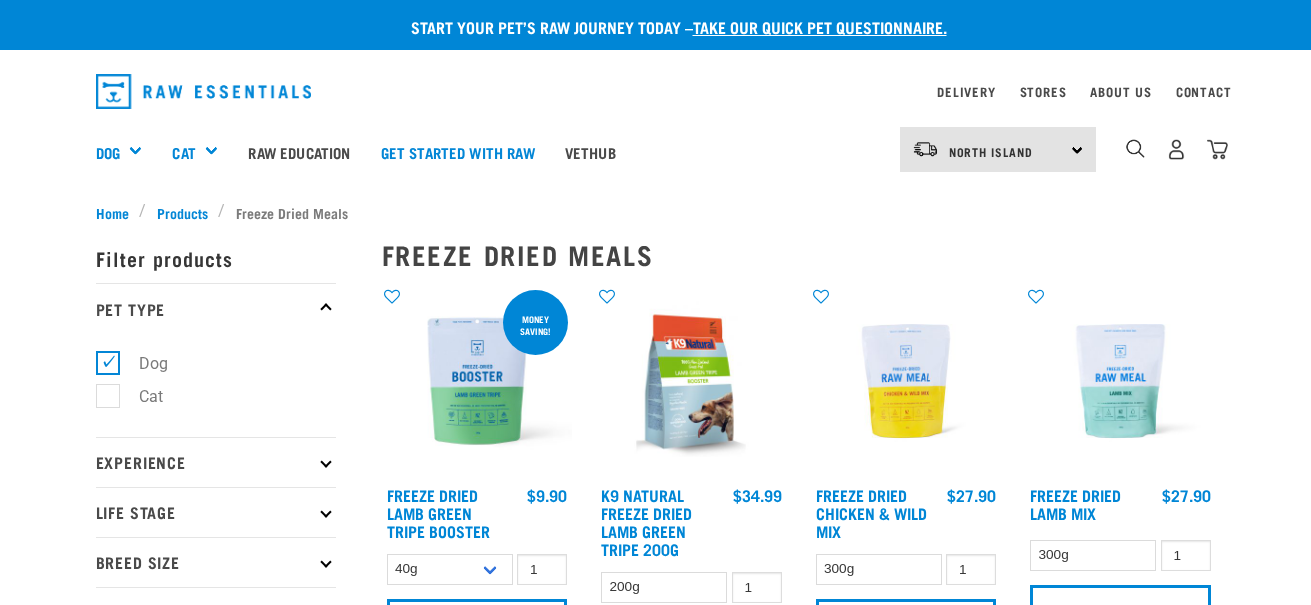 scroll, scrollTop: 0, scrollLeft: 0, axis: both 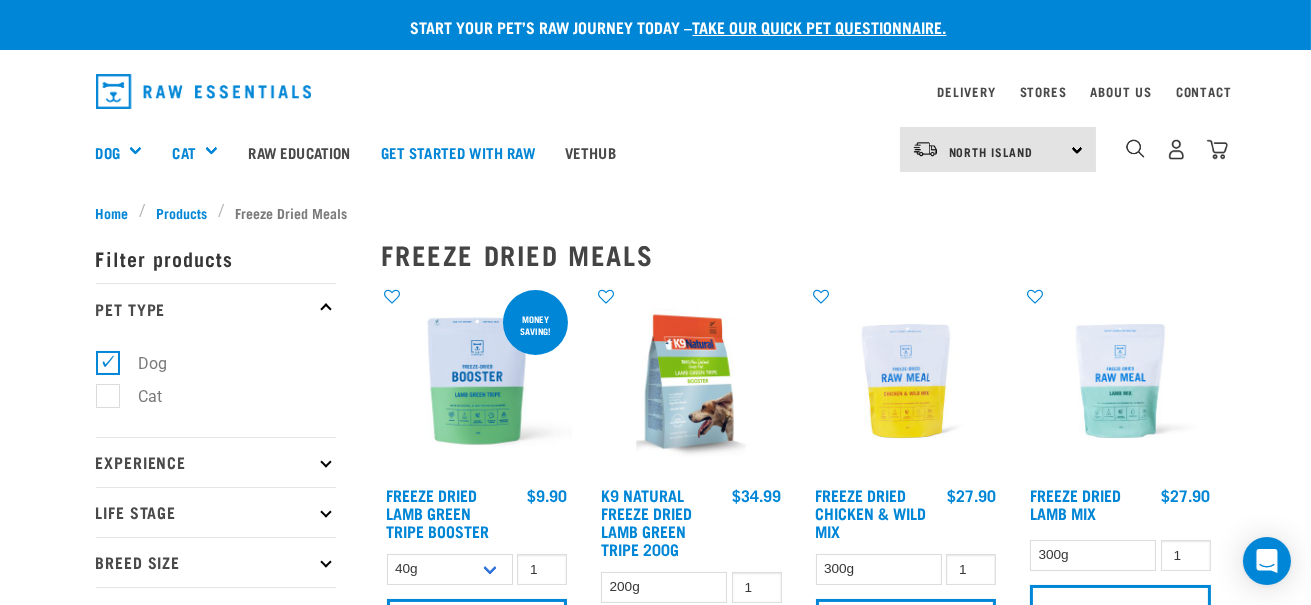 click on "×
Filter products
Pet Type
Dog
Cat
Experience
New Raw Feeder
Experienced Raw Feeder
Life Stage
Cat" at bounding box center [227, 684] 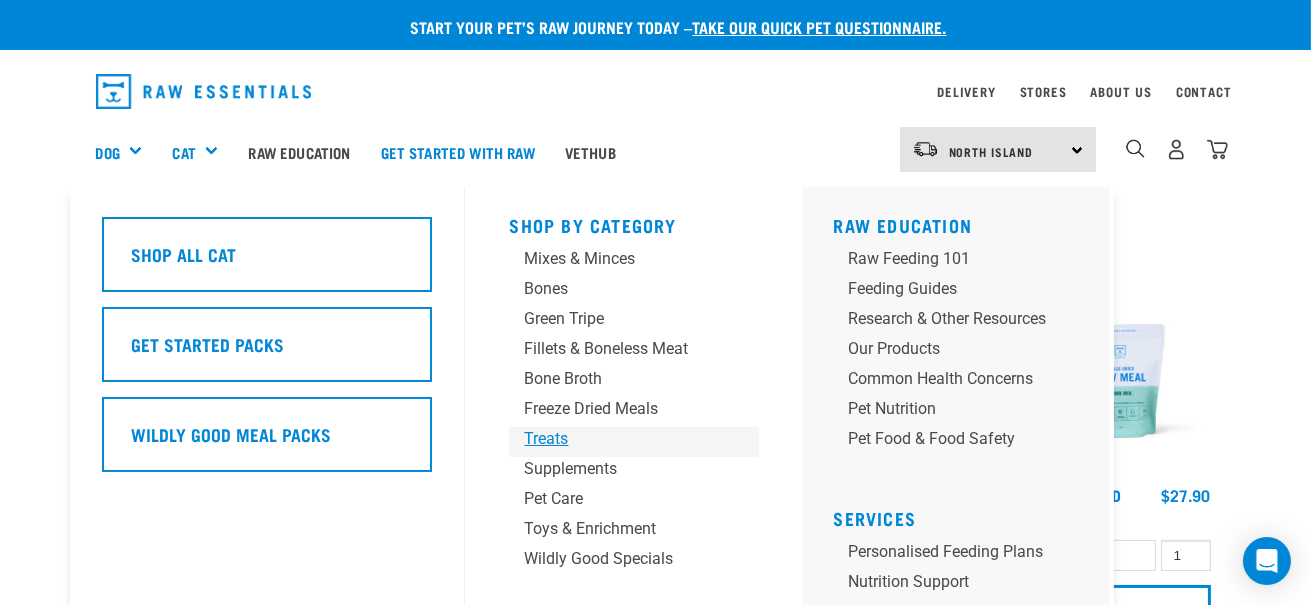 click on "Treats" at bounding box center [617, 439] 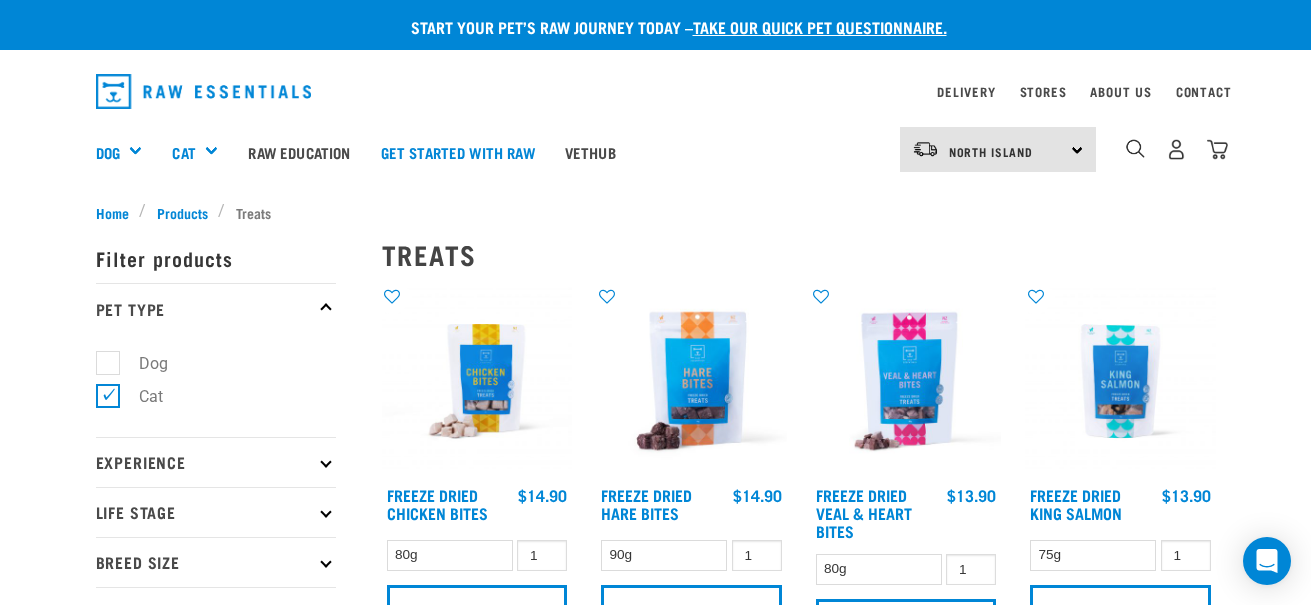 scroll, scrollTop: 0, scrollLeft: 0, axis: both 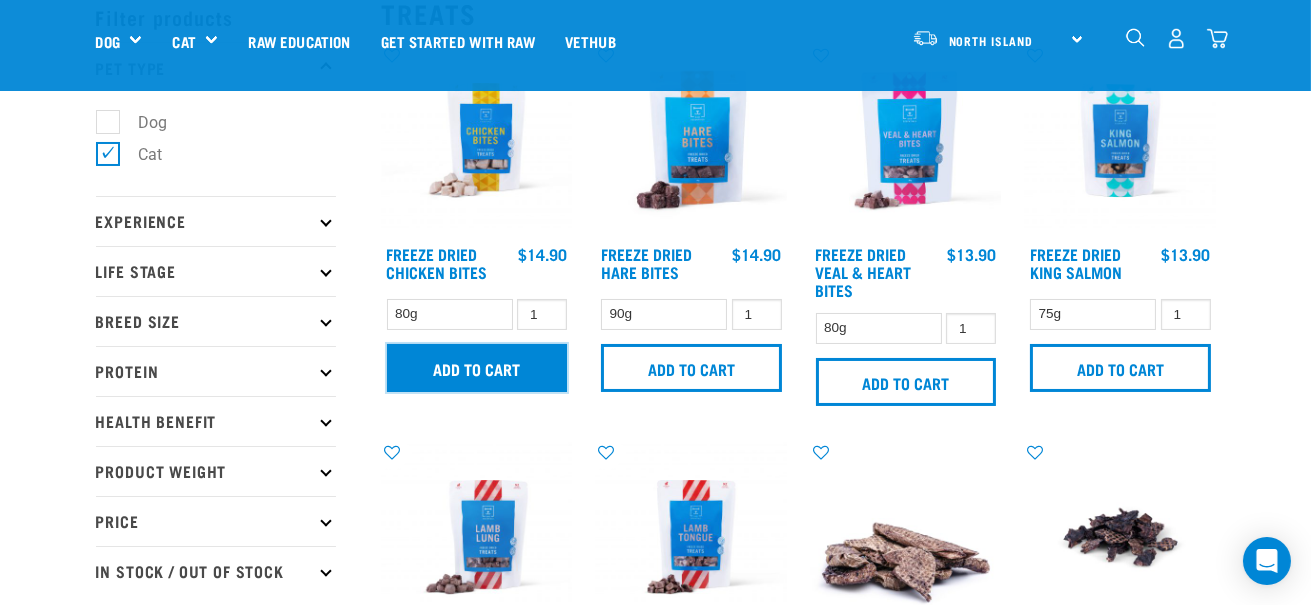 click on "Add to cart" at bounding box center [477, 368] 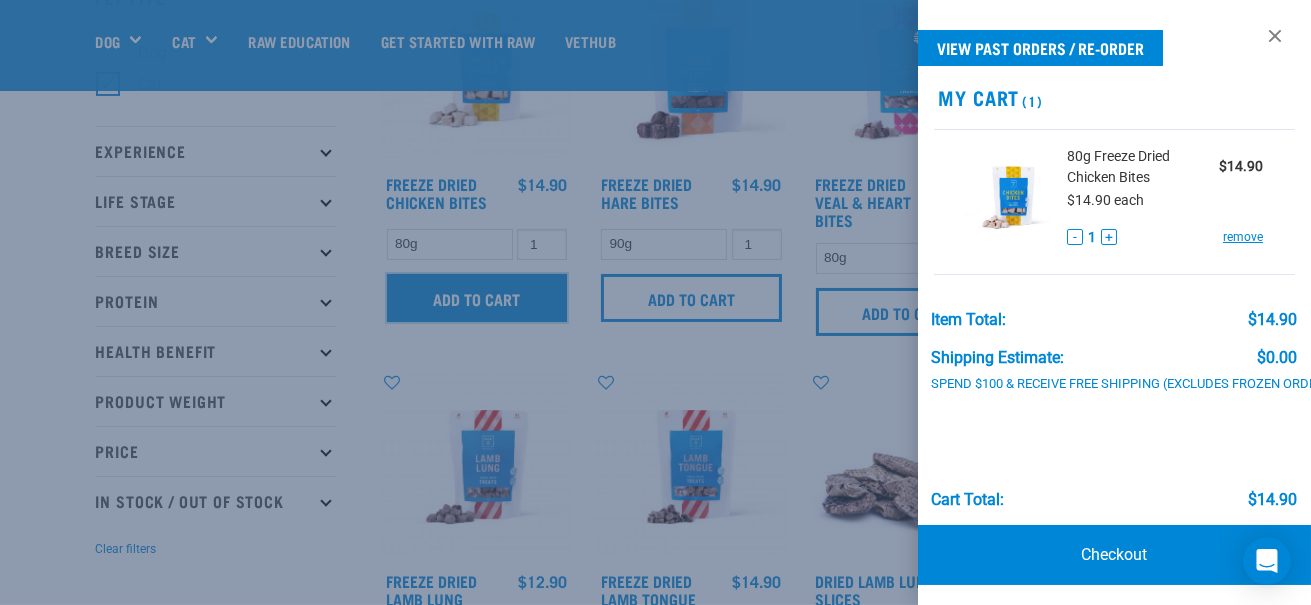 scroll, scrollTop: 199, scrollLeft: 0, axis: vertical 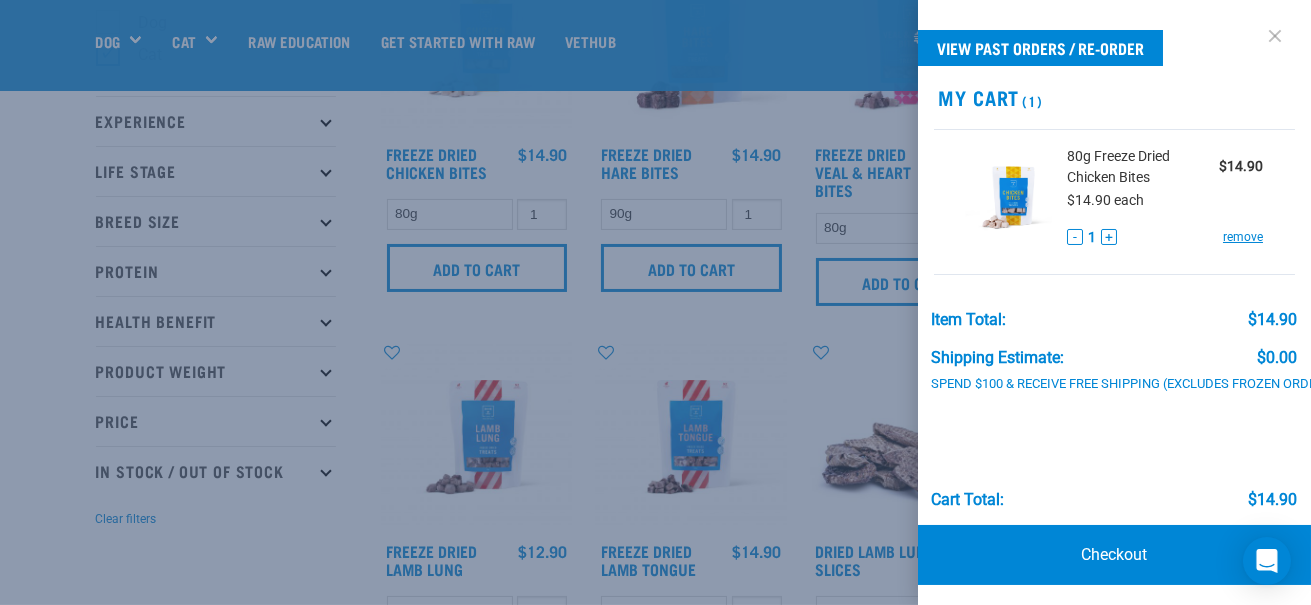 click at bounding box center [1275, 36] 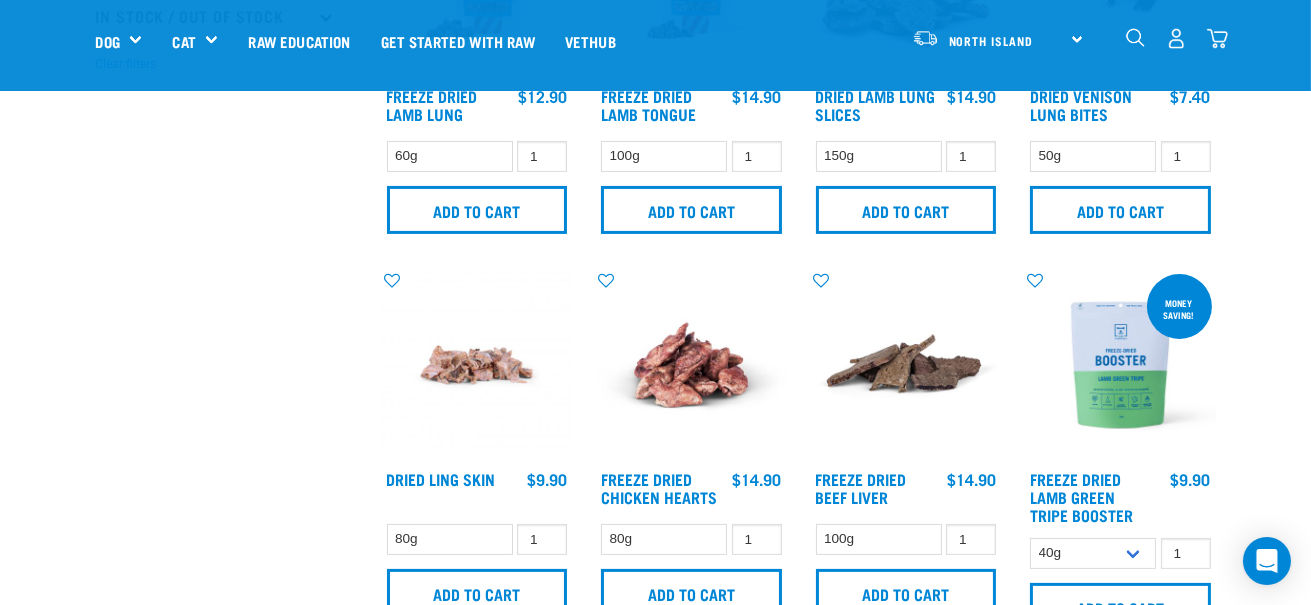 scroll, scrollTop: 700, scrollLeft: 0, axis: vertical 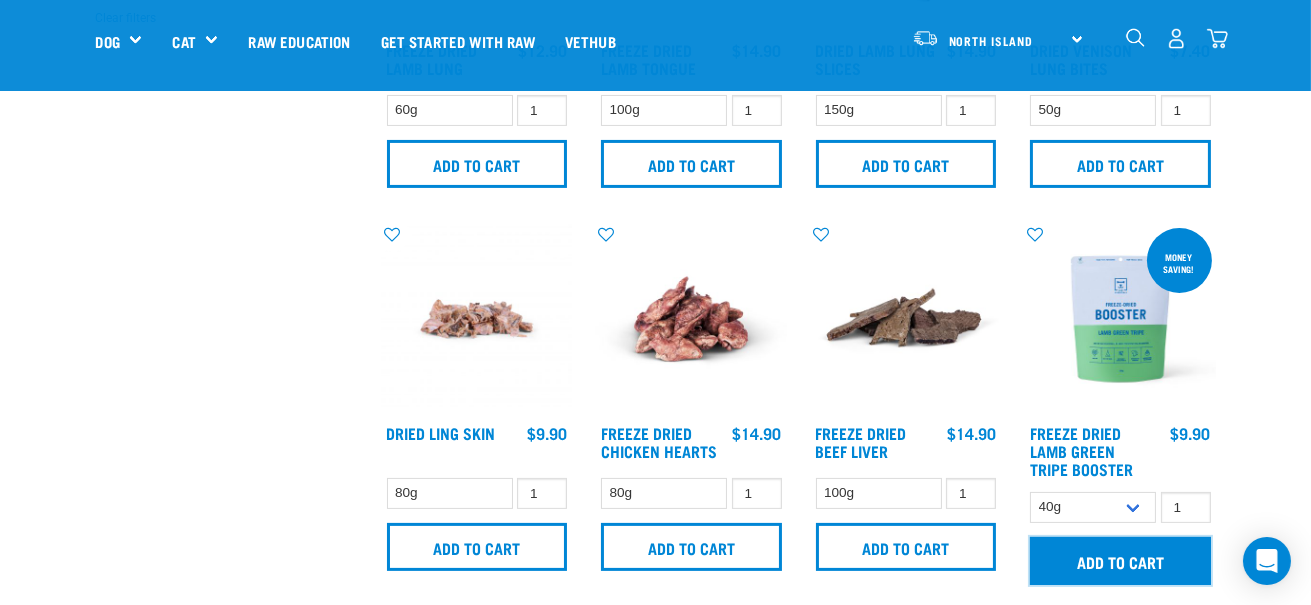 click on "Add to cart" at bounding box center [1120, 561] 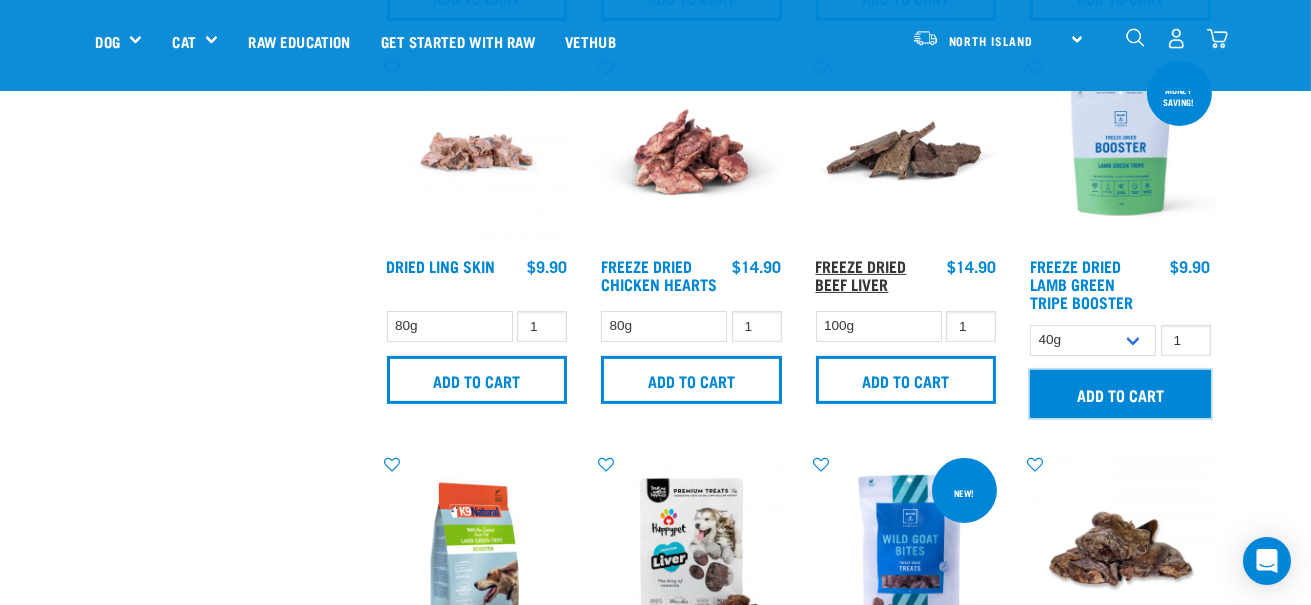 scroll, scrollTop: 899, scrollLeft: 0, axis: vertical 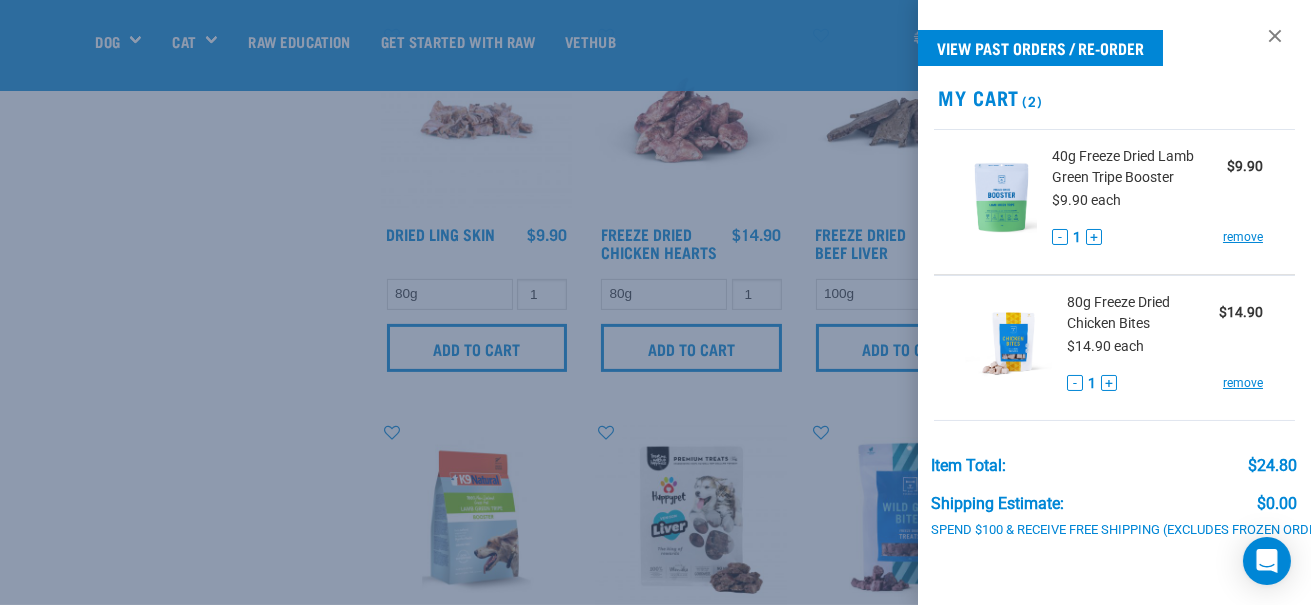 click at bounding box center (655, 302) 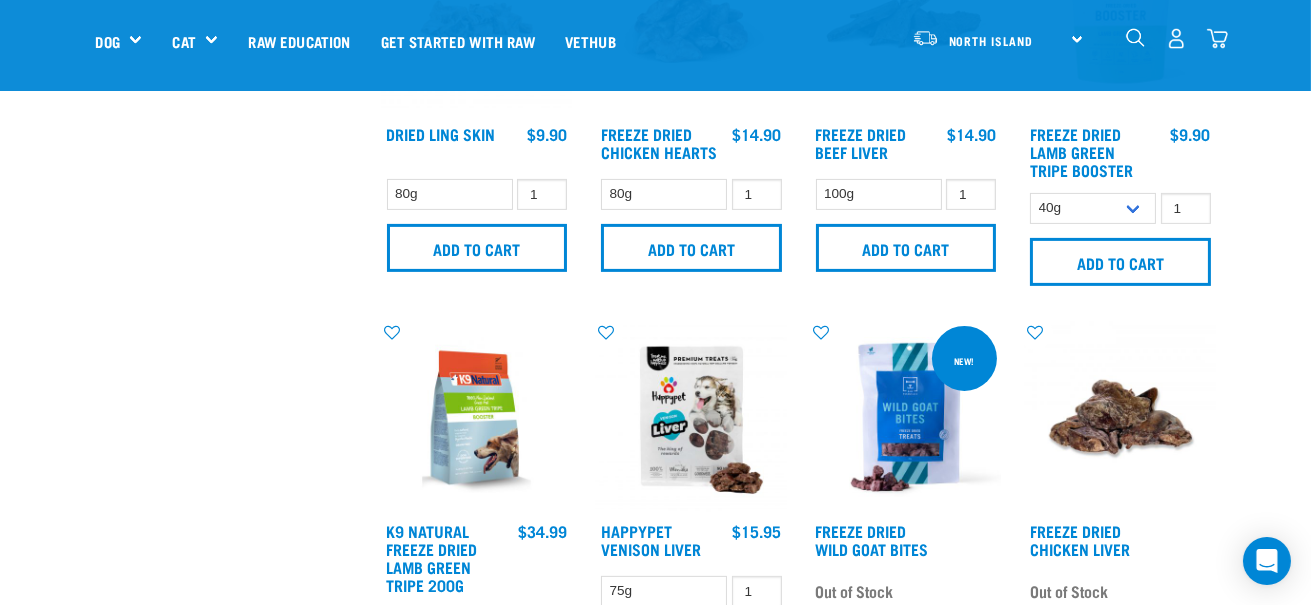 scroll, scrollTop: 1100, scrollLeft: 0, axis: vertical 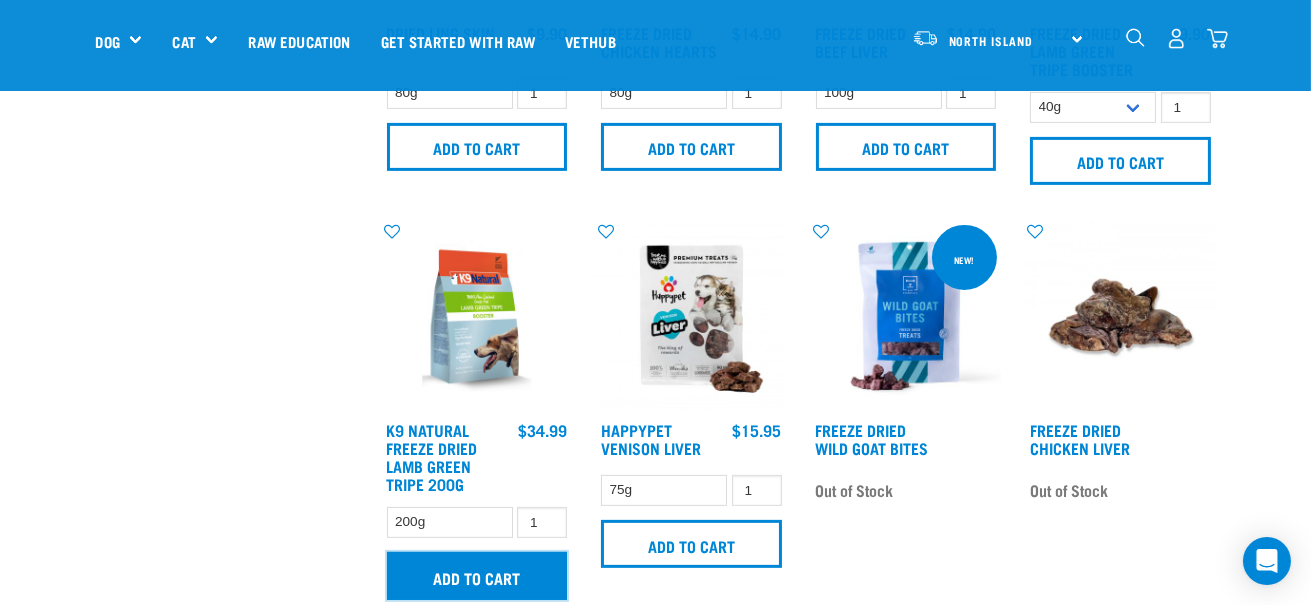 click on "Add to cart" at bounding box center [477, 576] 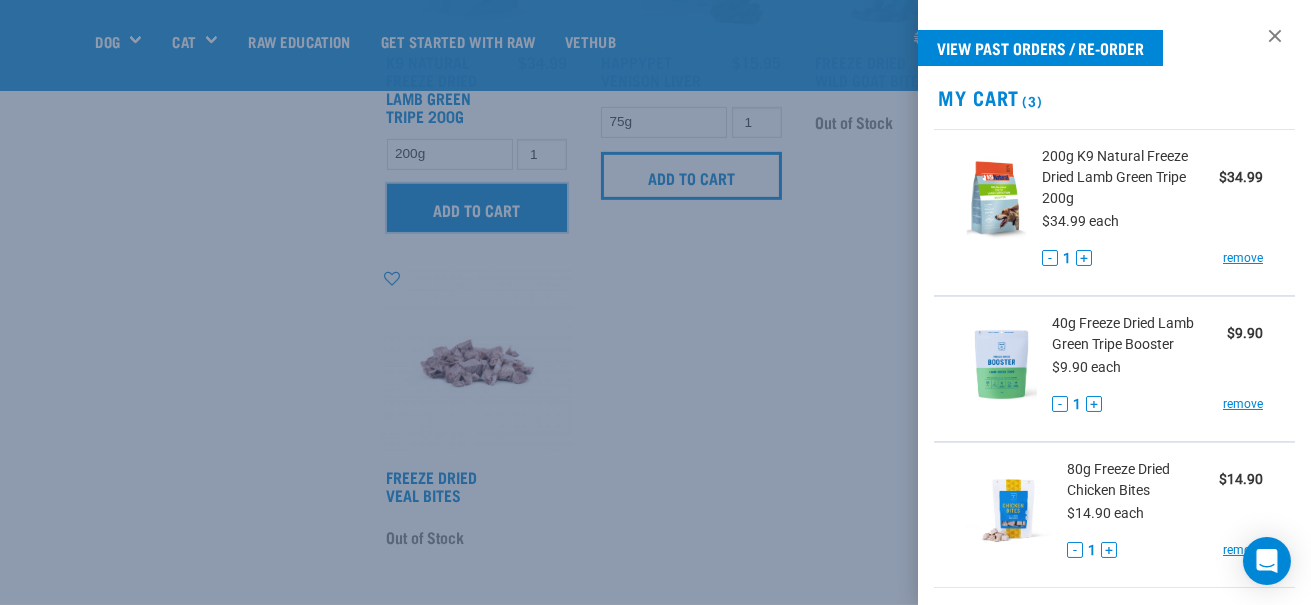 scroll, scrollTop: 1500, scrollLeft: 0, axis: vertical 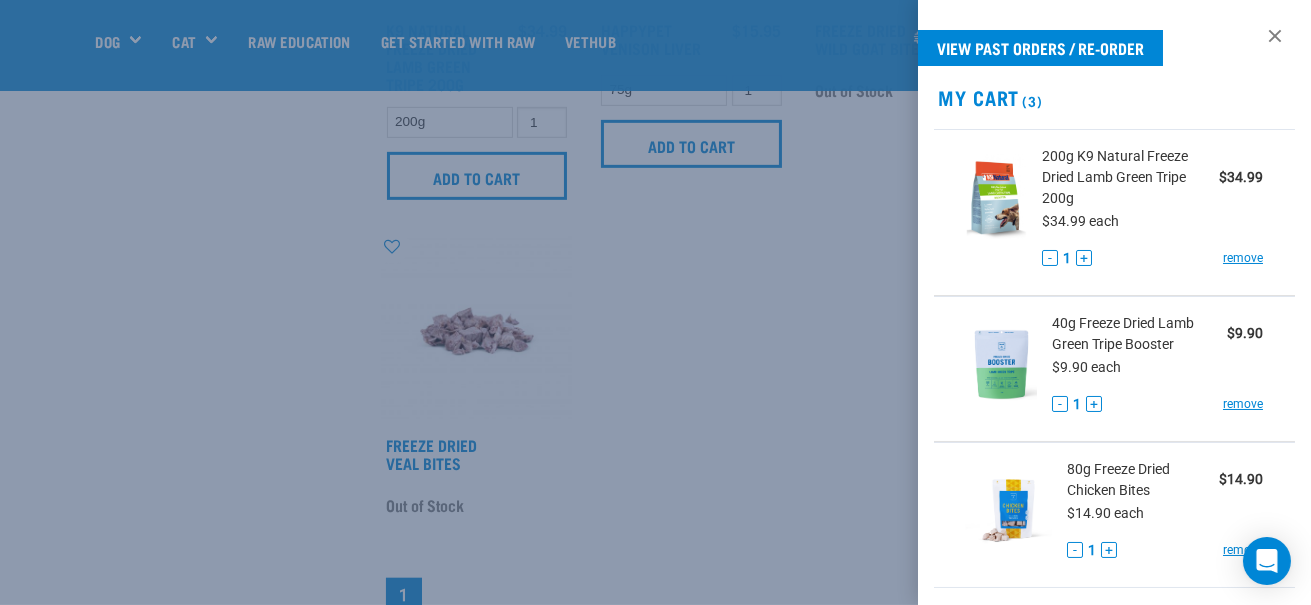 click at bounding box center (655, 302) 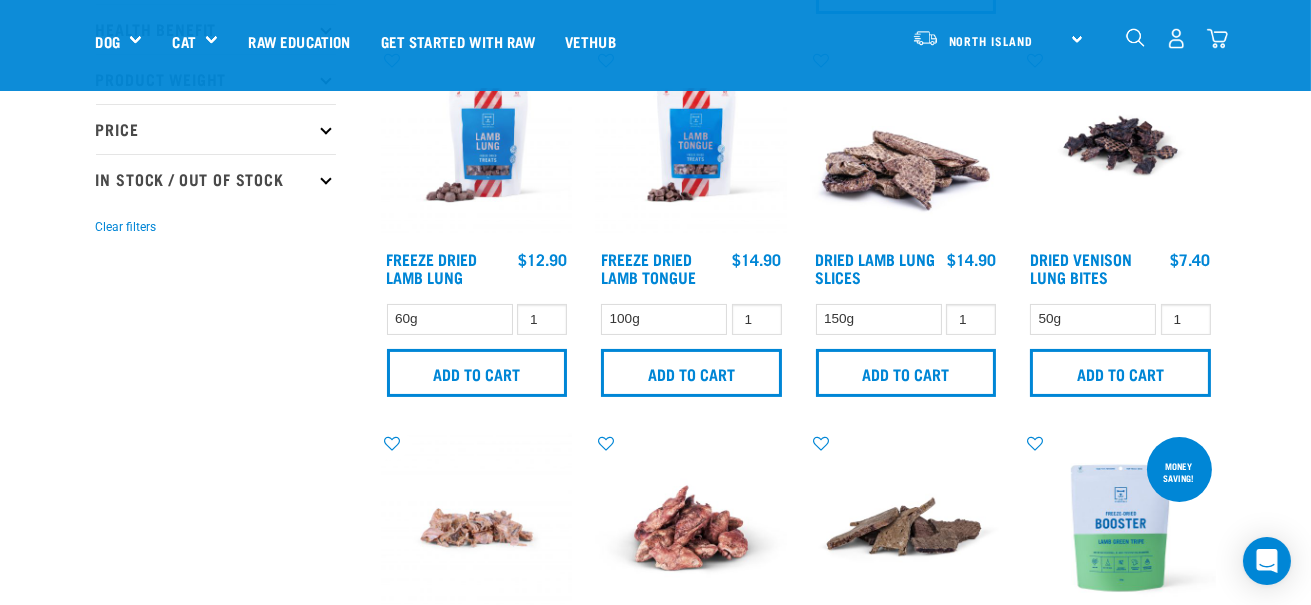 scroll, scrollTop: 99, scrollLeft: 0, axis: vertical 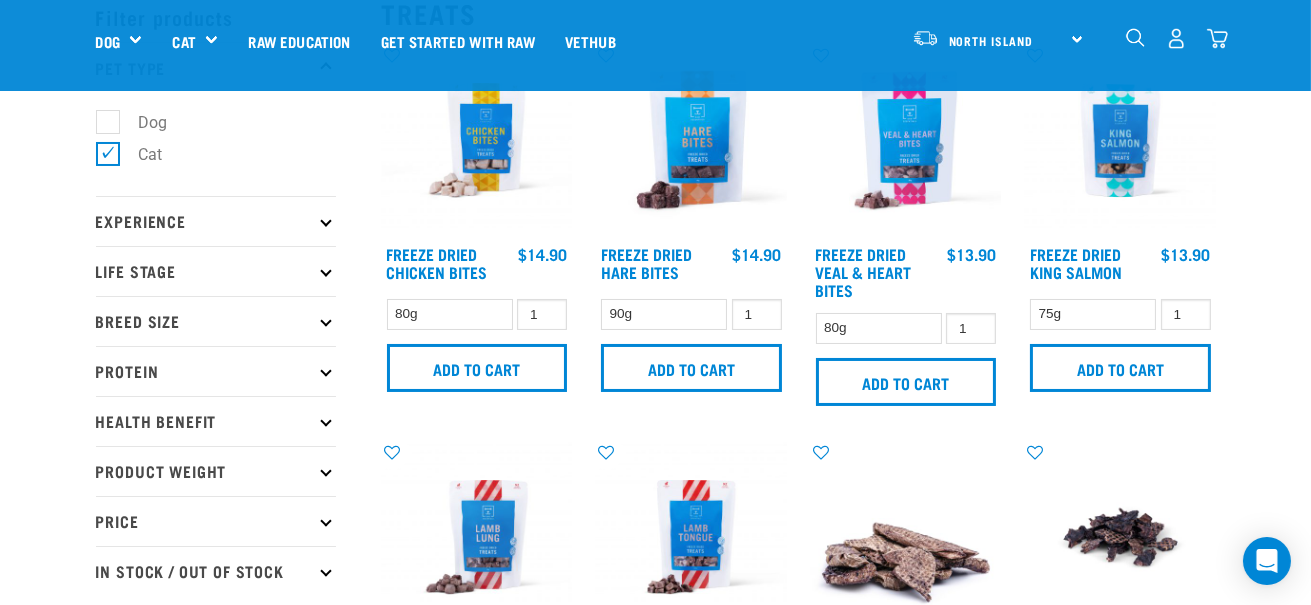 click on "Dog" at bounding box center [141, 122] 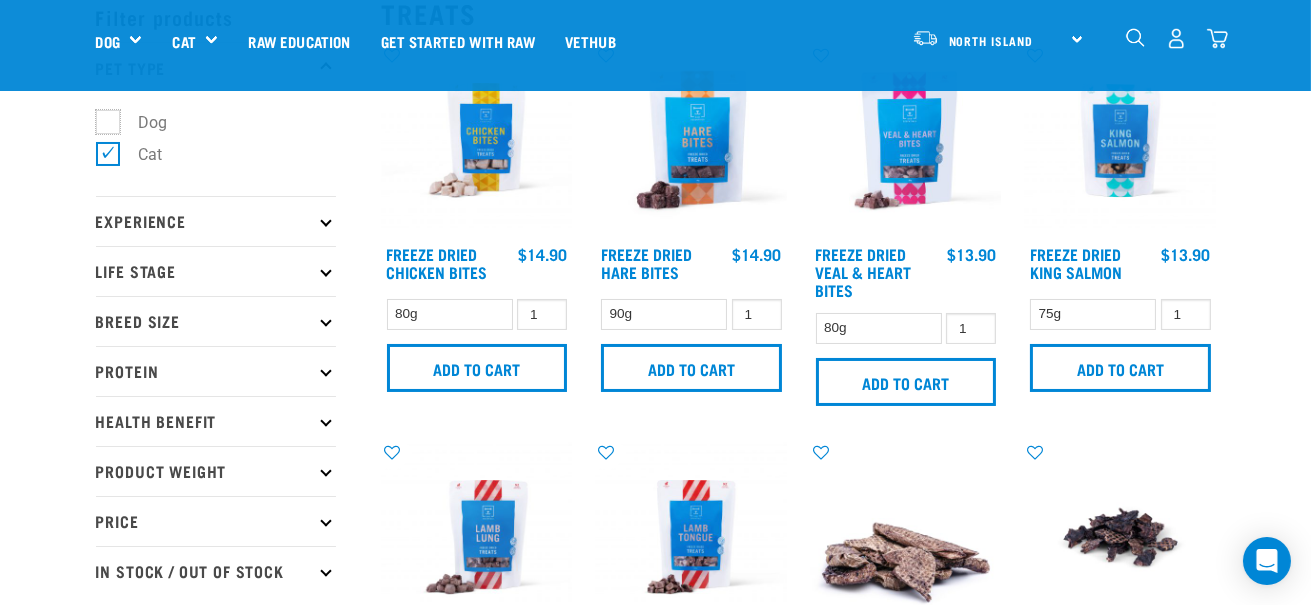 checkbox on "true" 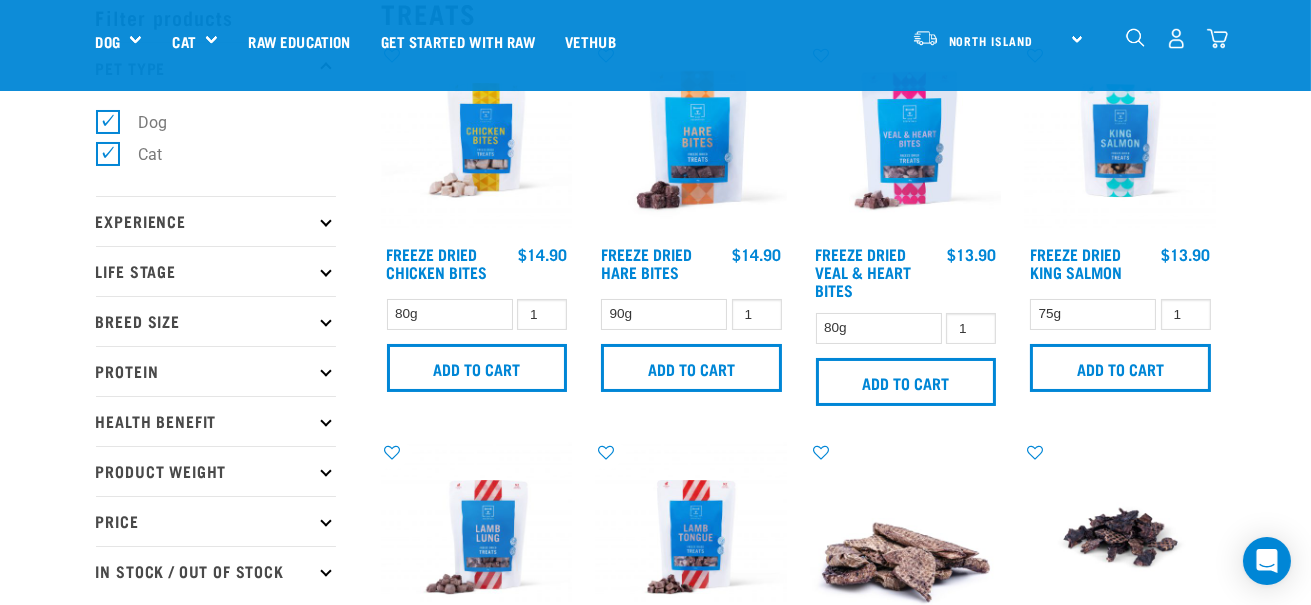 click on "Cat" at bounding box center [139, 154] 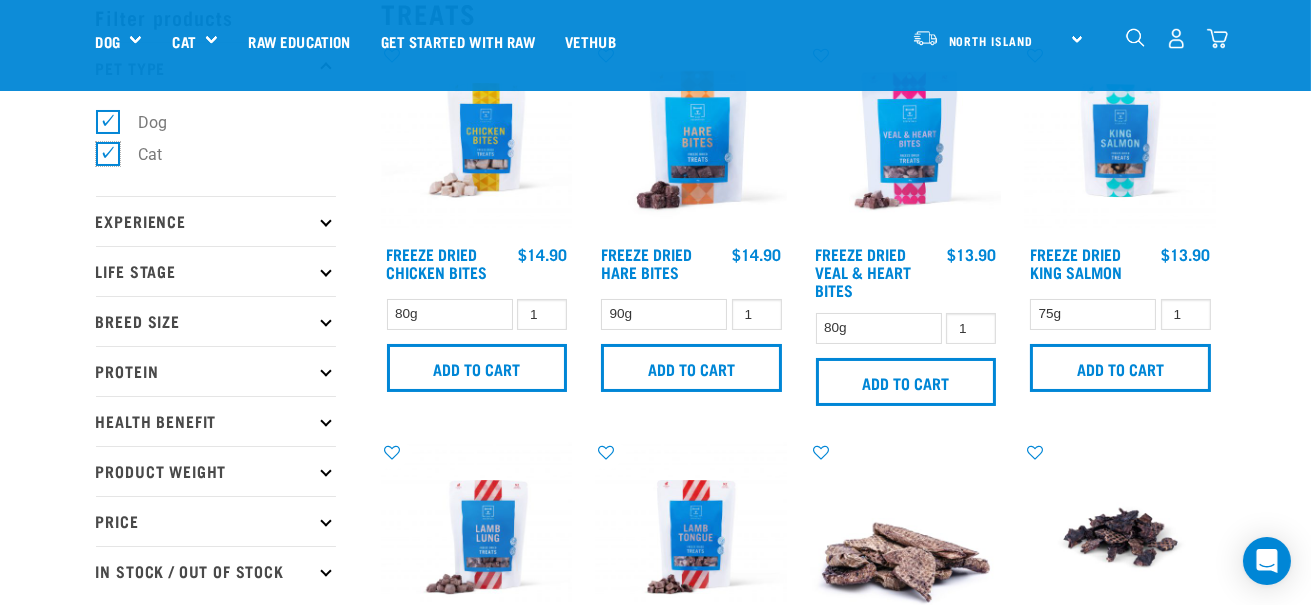 checkbox on "false" 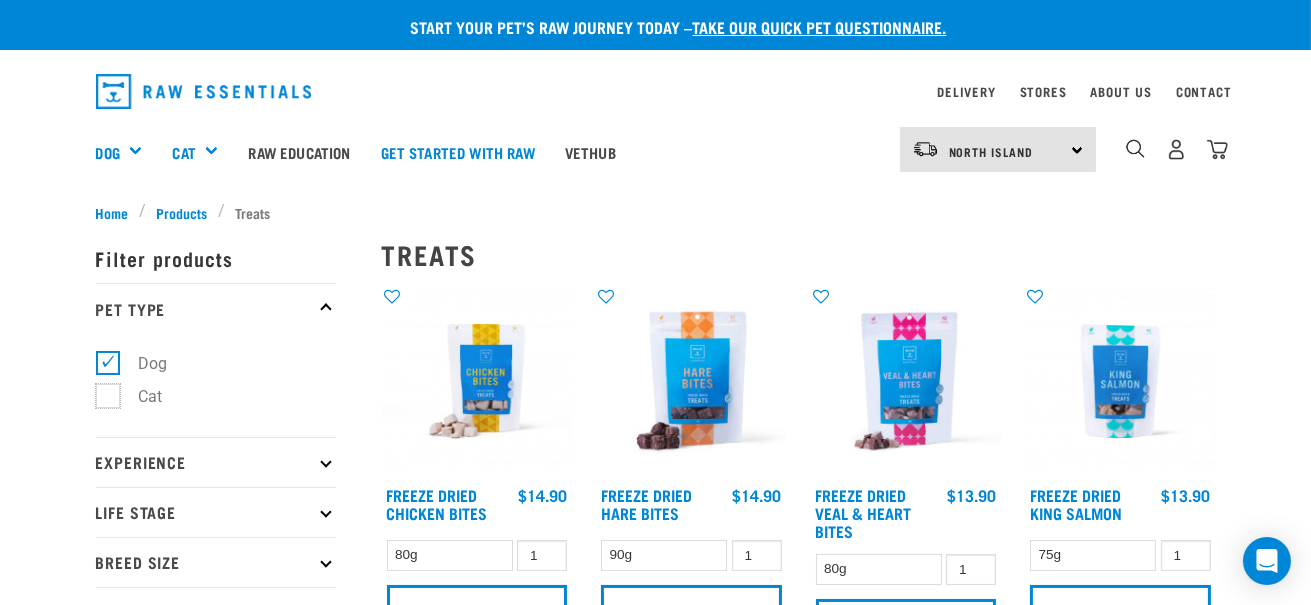 scroll, scrollTop: 199, scrollLeft: 0, axis: vertical 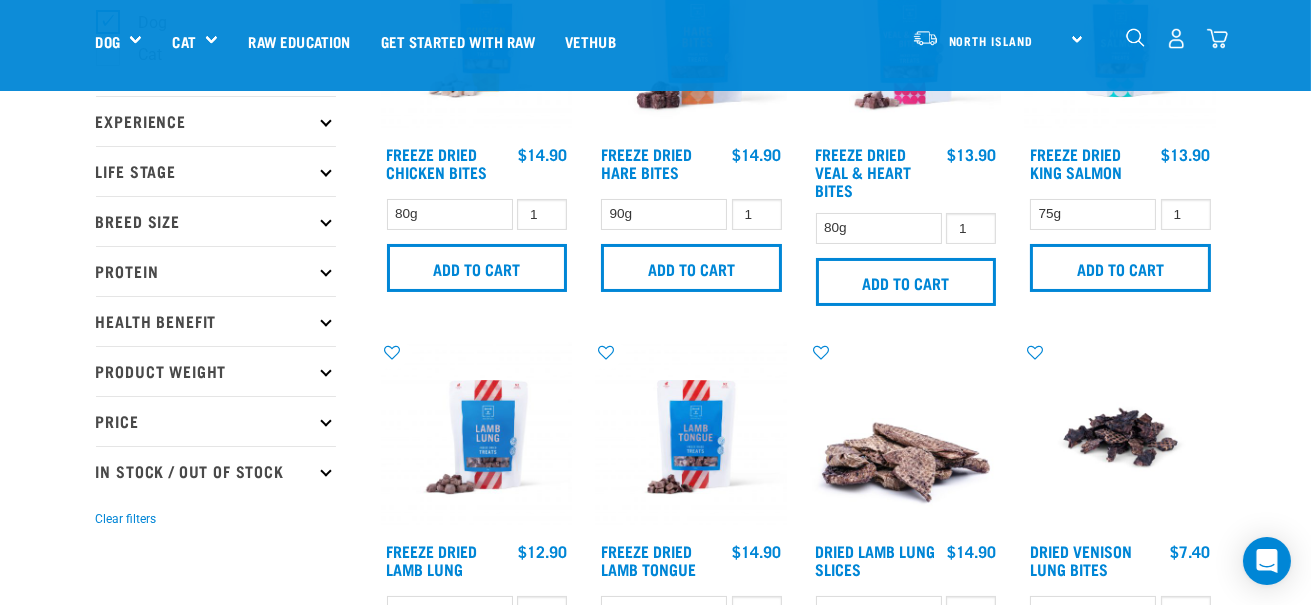 click on "Breed Size" at bounding box center [216, 221] 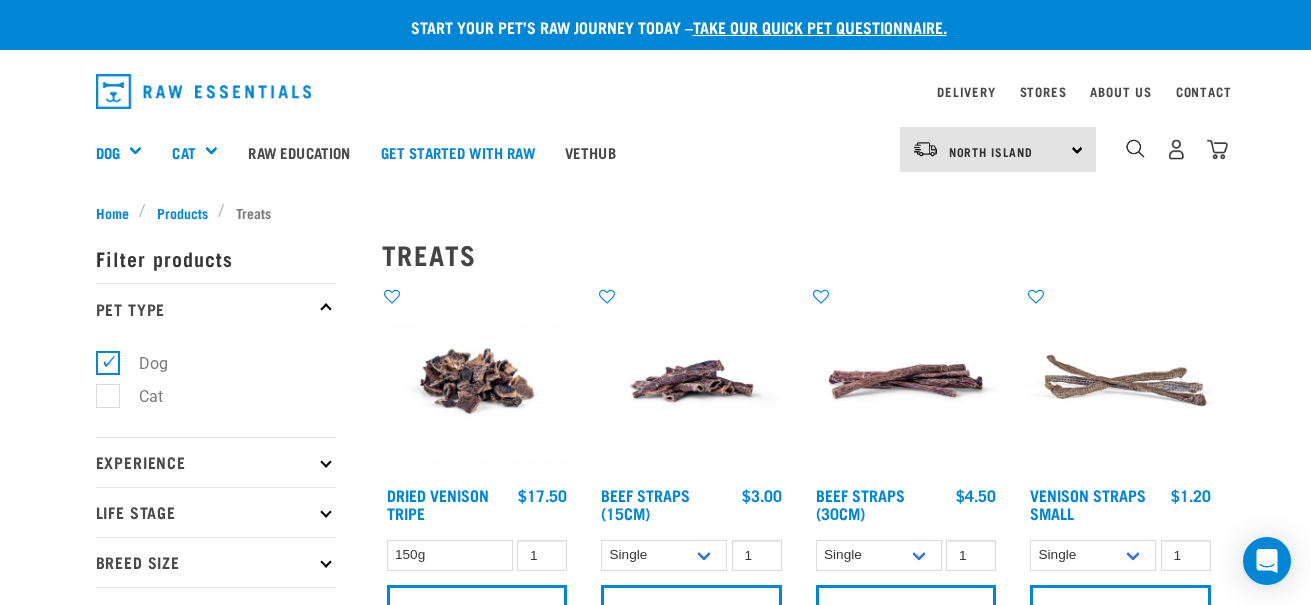 scroll, scrollTop: 0, scrollLeft: 0, axis: both 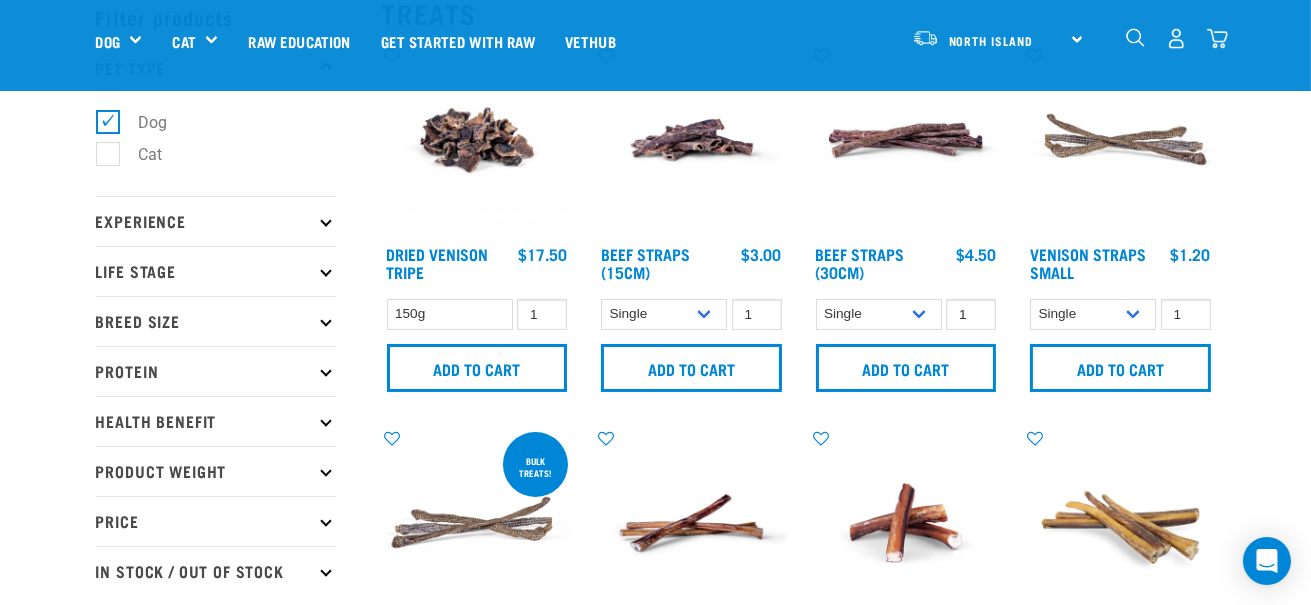 click on "Life Stage" at bounding box center [216, 271] 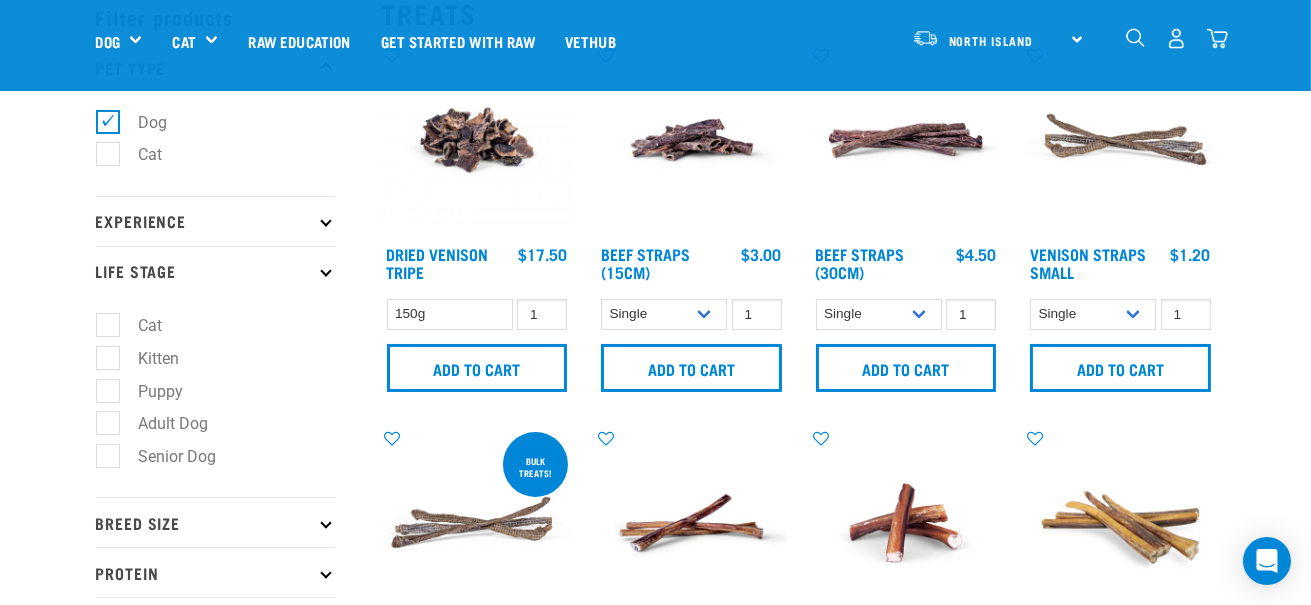click on "Puppy" at bounding box center (149, 391) 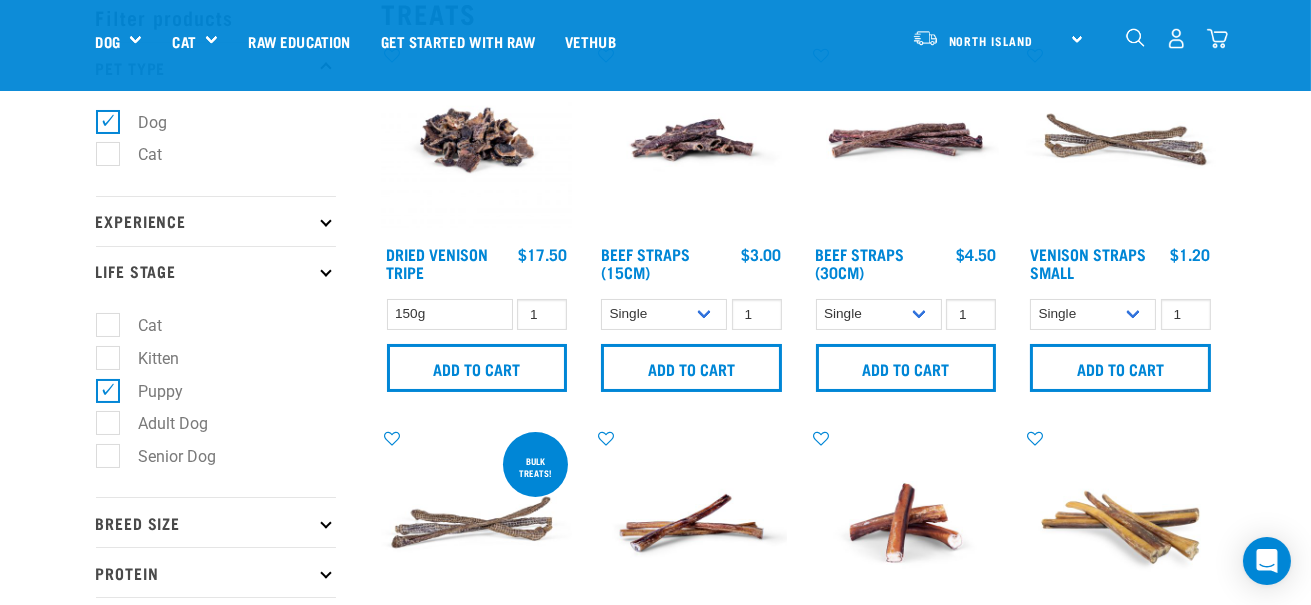 click on "Puppy" at bounding box center (149, 391) 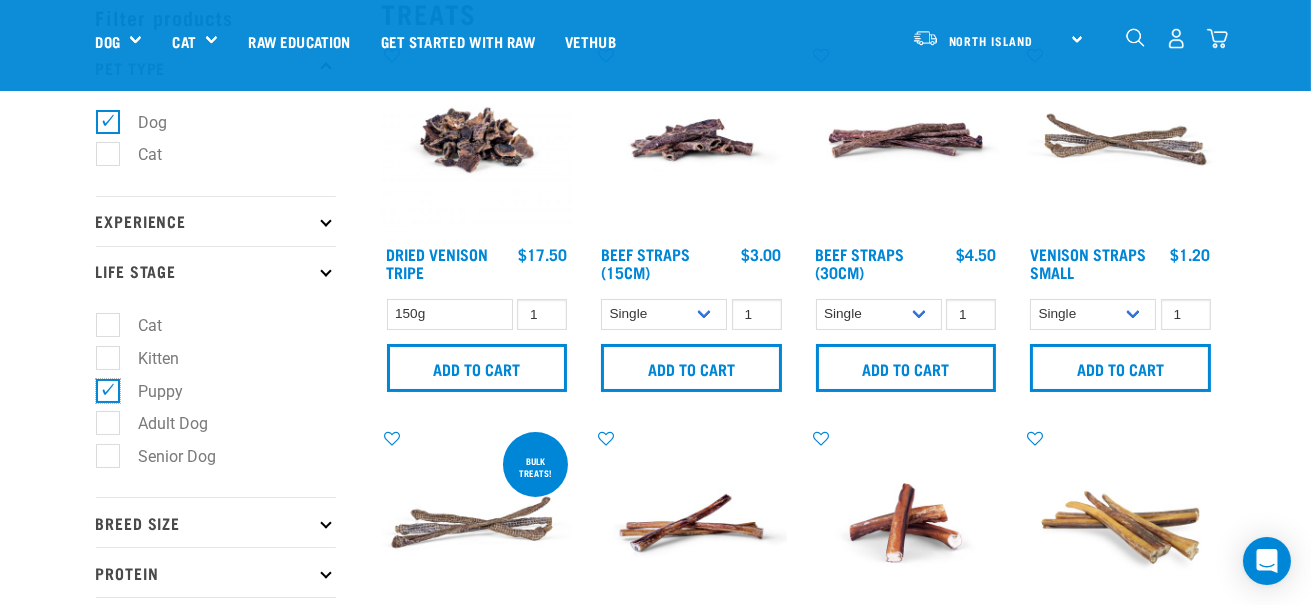 click on "Puppy" at bounding box center (102, 387) 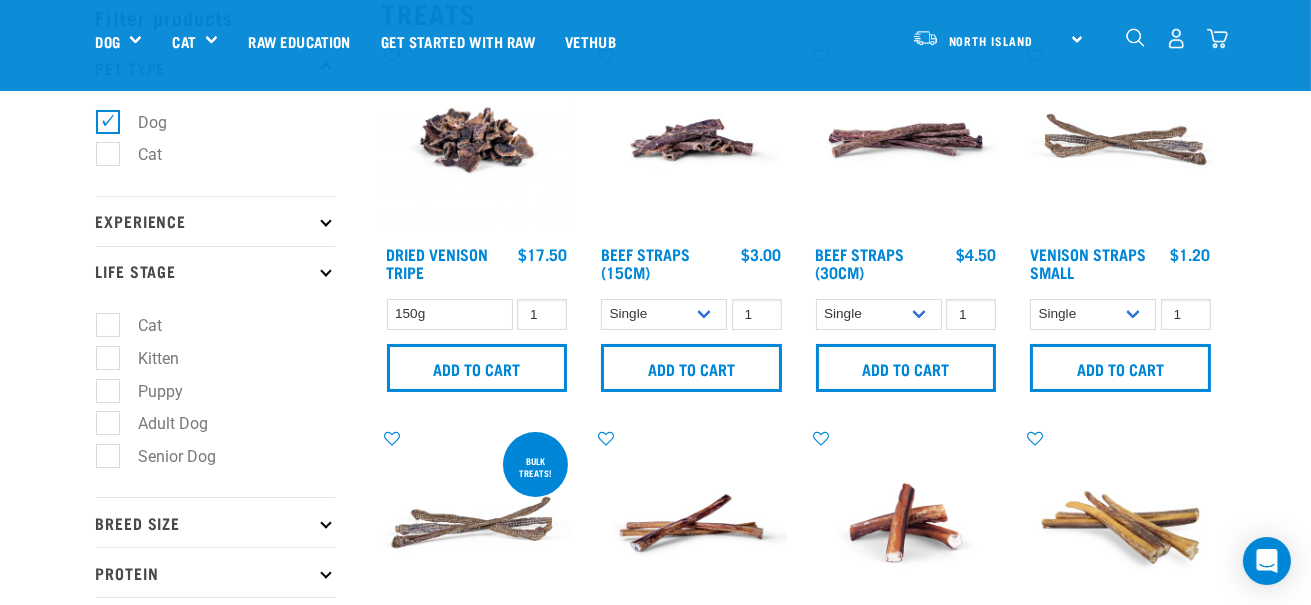 click on "Breed Size" at bounding box center (216, 522) 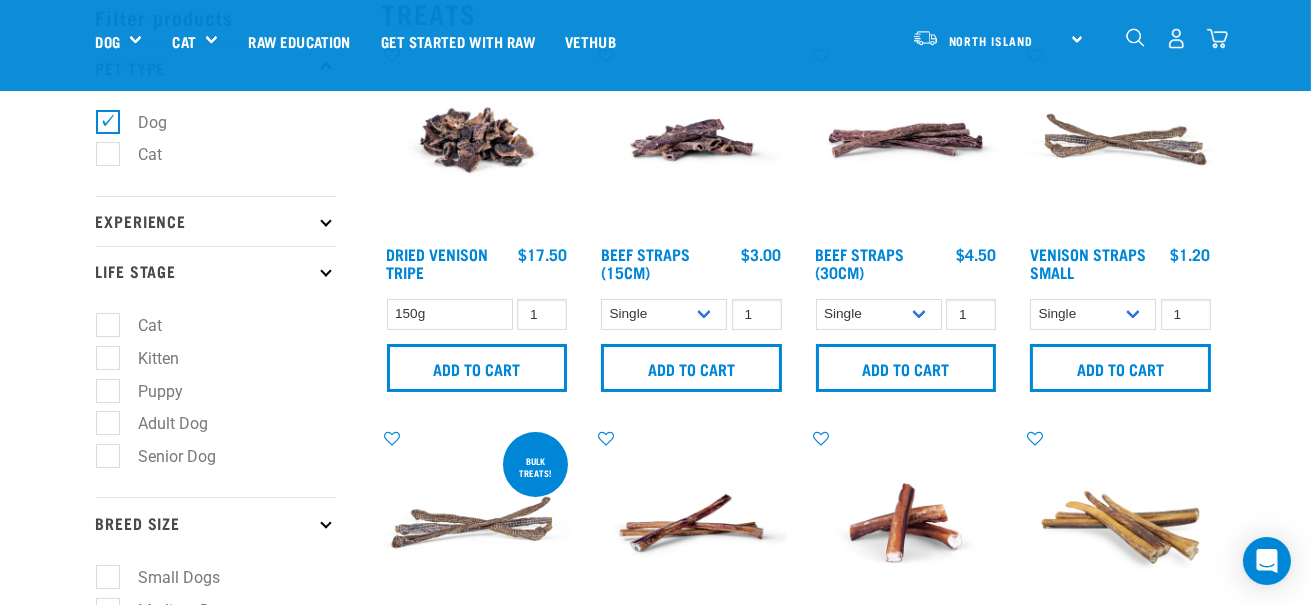 click on "Small Dogs" at bounding box center (168, 577) 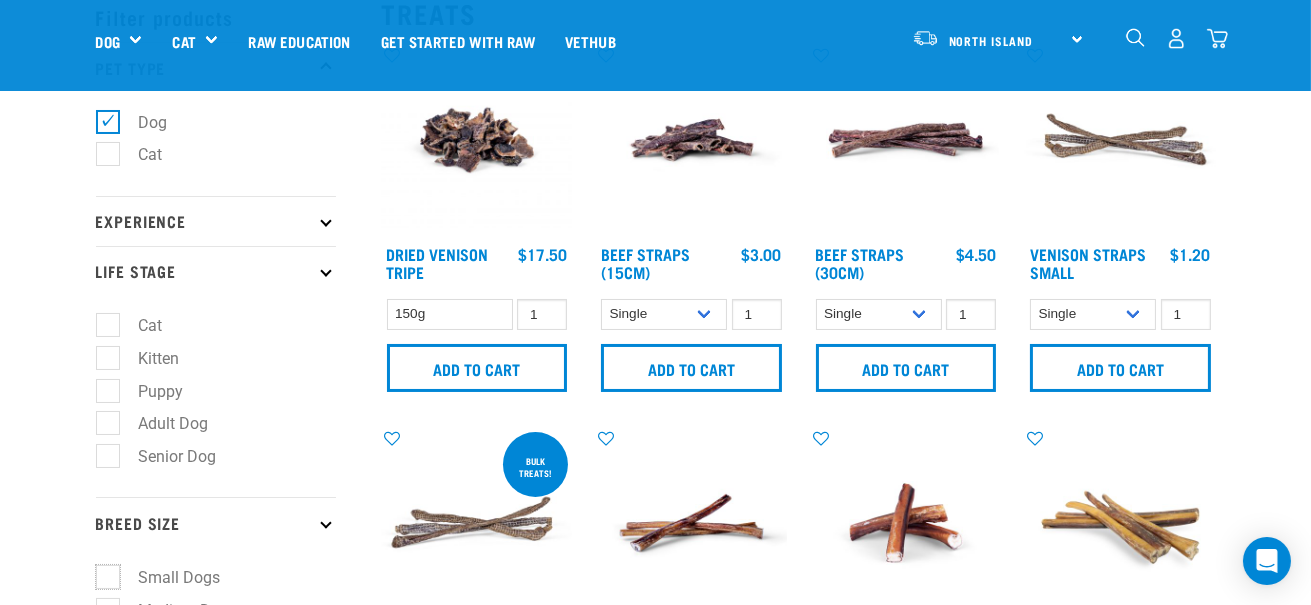 click on "Small Dogs" at bounding box center [102, 573] 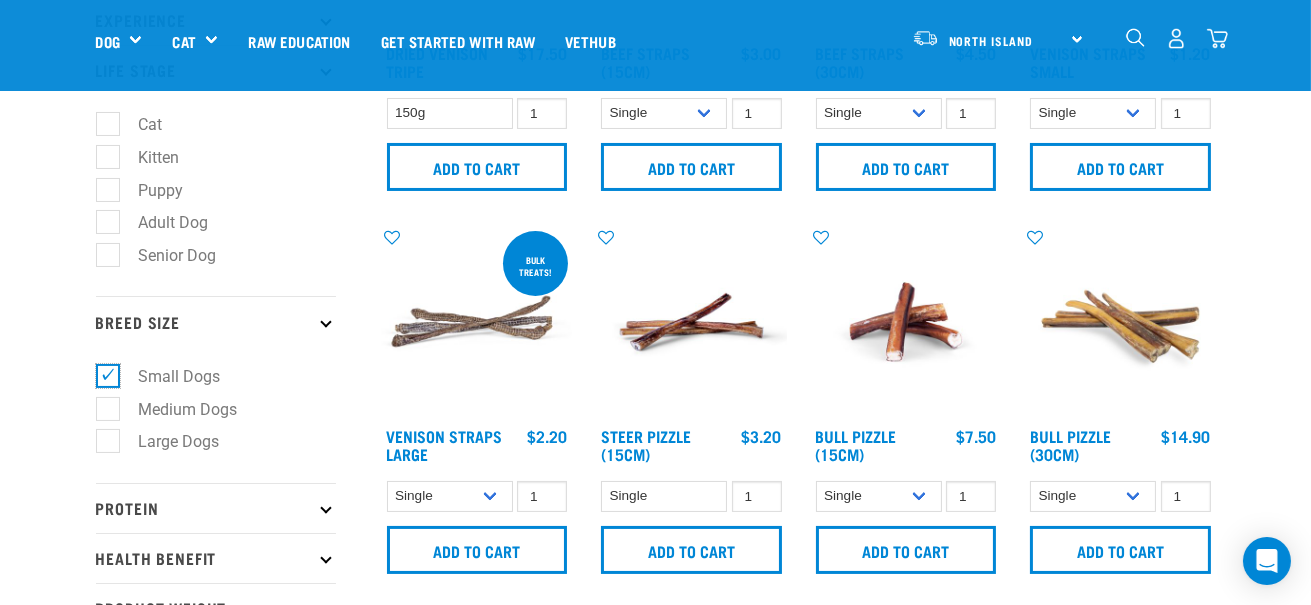 scroll, scrollTop: 399, scrollLeft: 0, axis: vertical 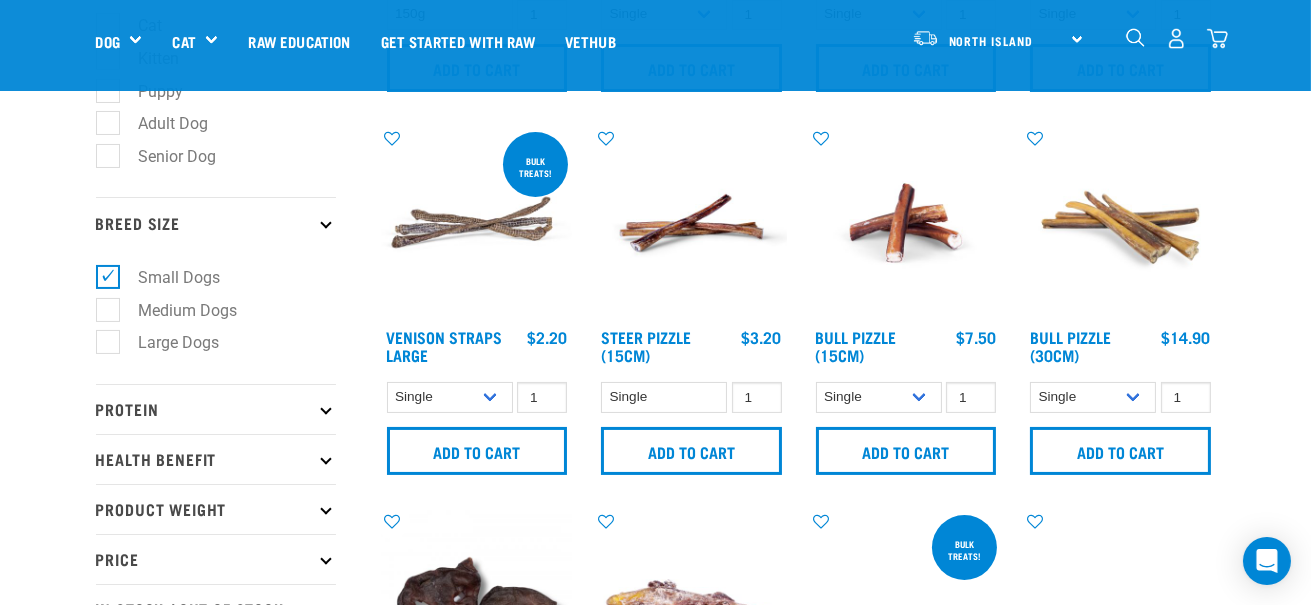 click on "Protein" at bounding box center (216, 409) 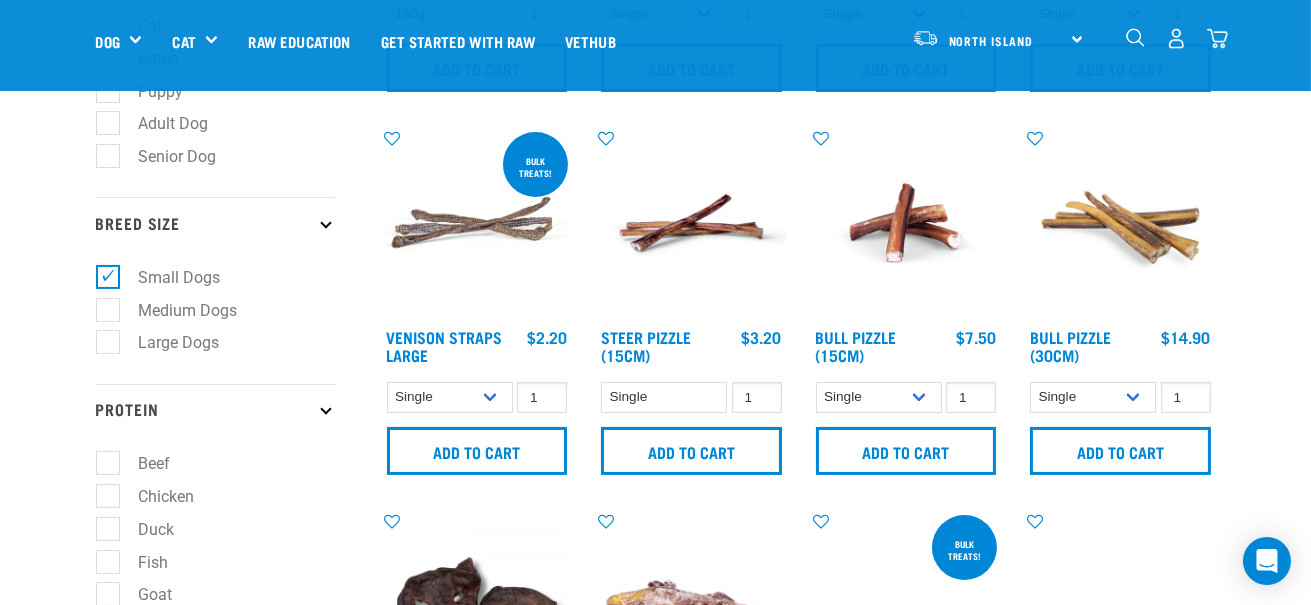 scroll, scrollTop: 499, scrollLeft: 0, axis: vertical 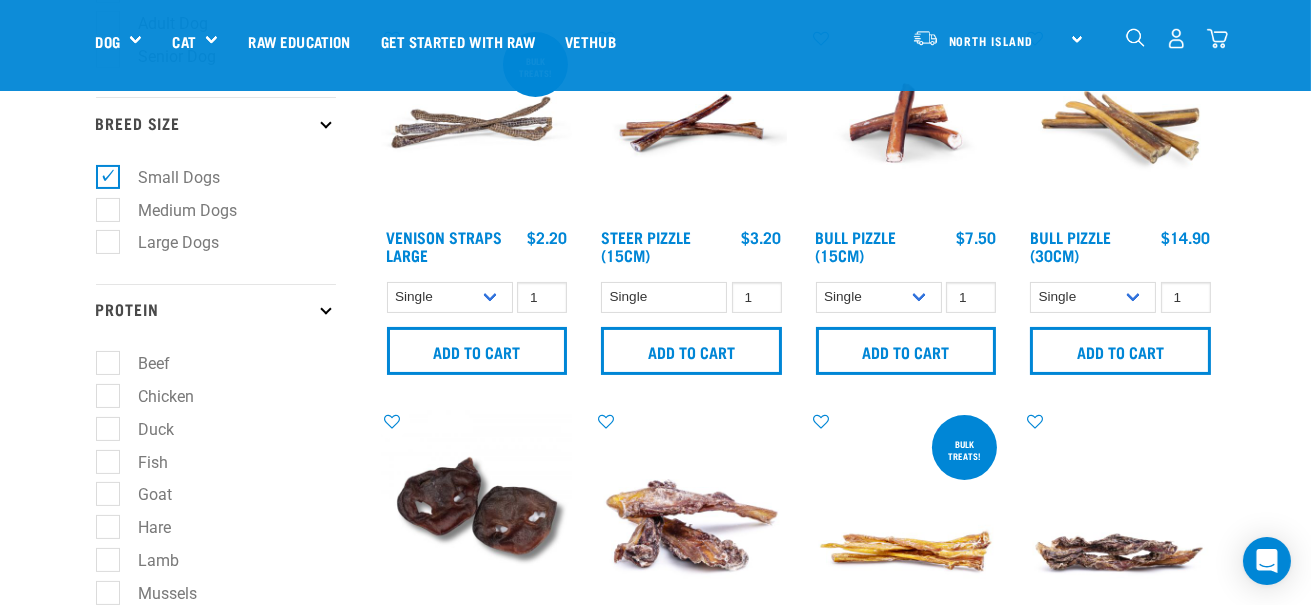 click on "Chicken" at bounding box center [155, 396] 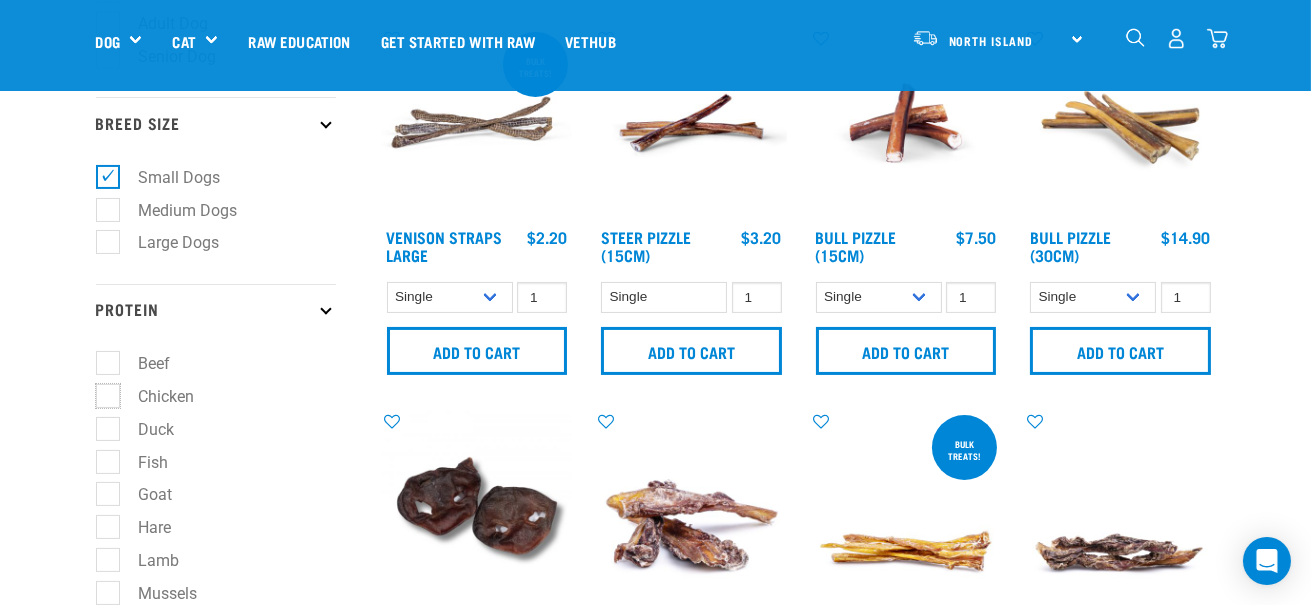 checkbox on "true" 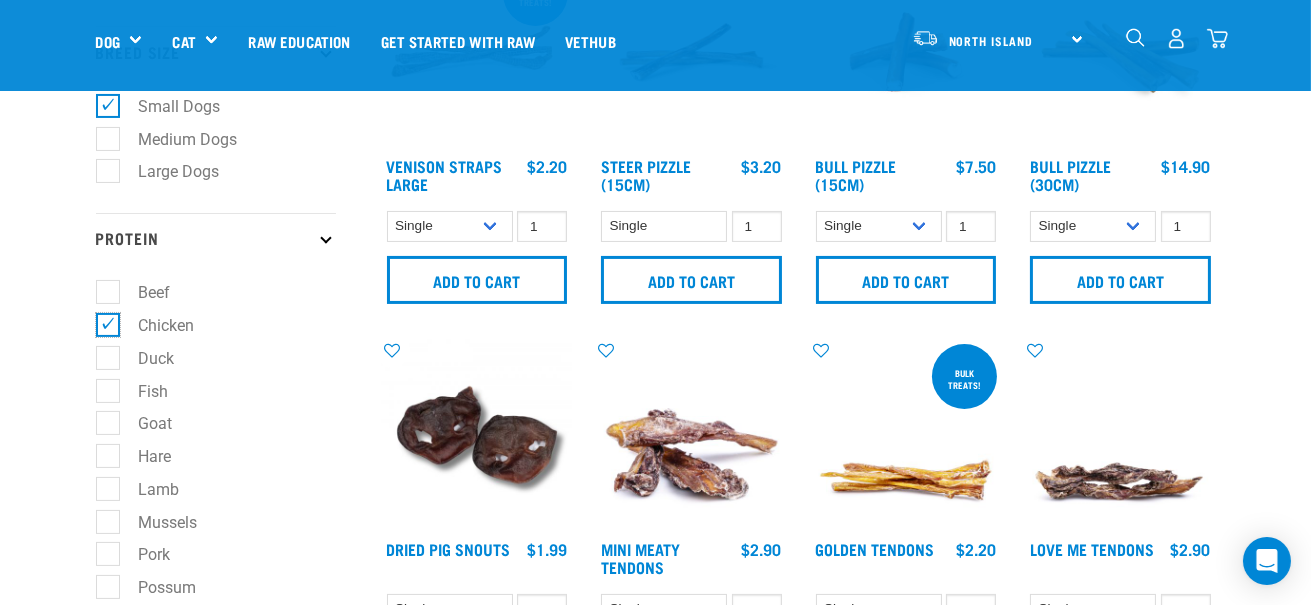 scroll, scrollTop: 600, scrollLeft: 0, axis: vertical 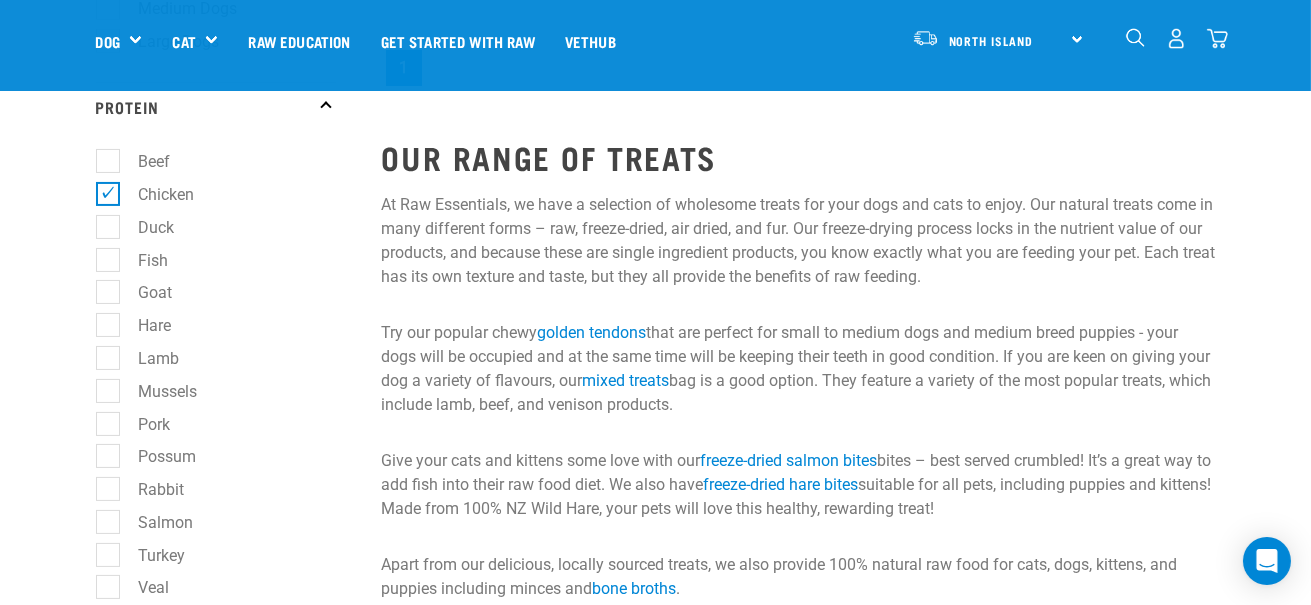 click on "Possum" at bounding box center [156, 456] 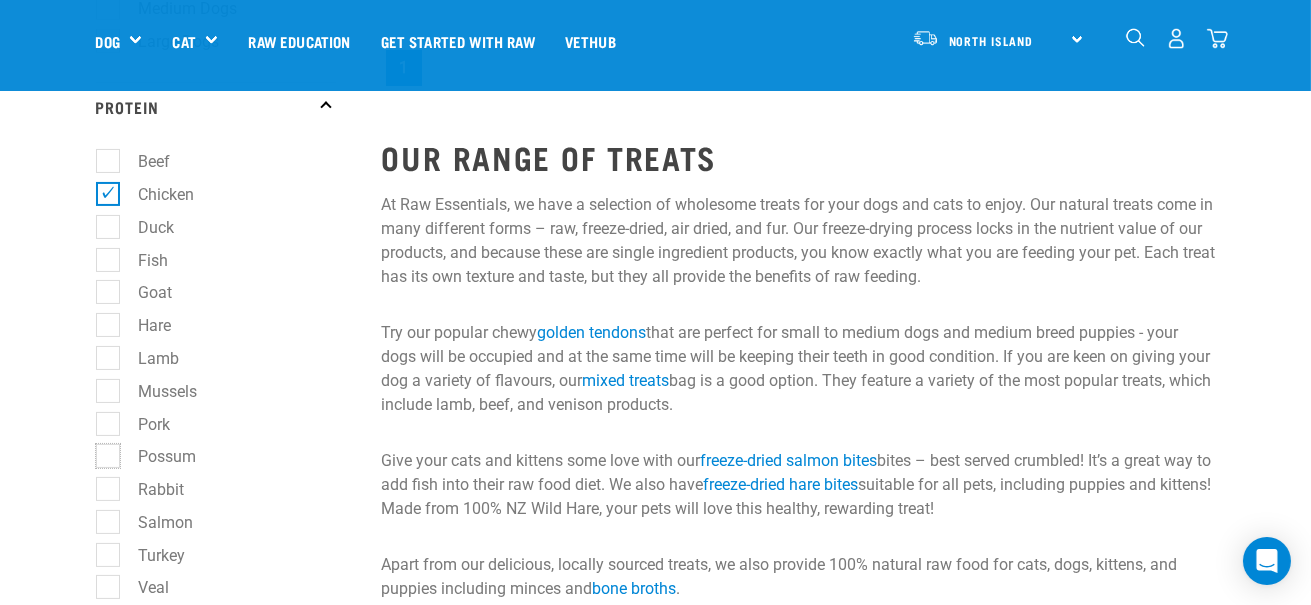 click on "Possum" at bounding box center (102, 453) 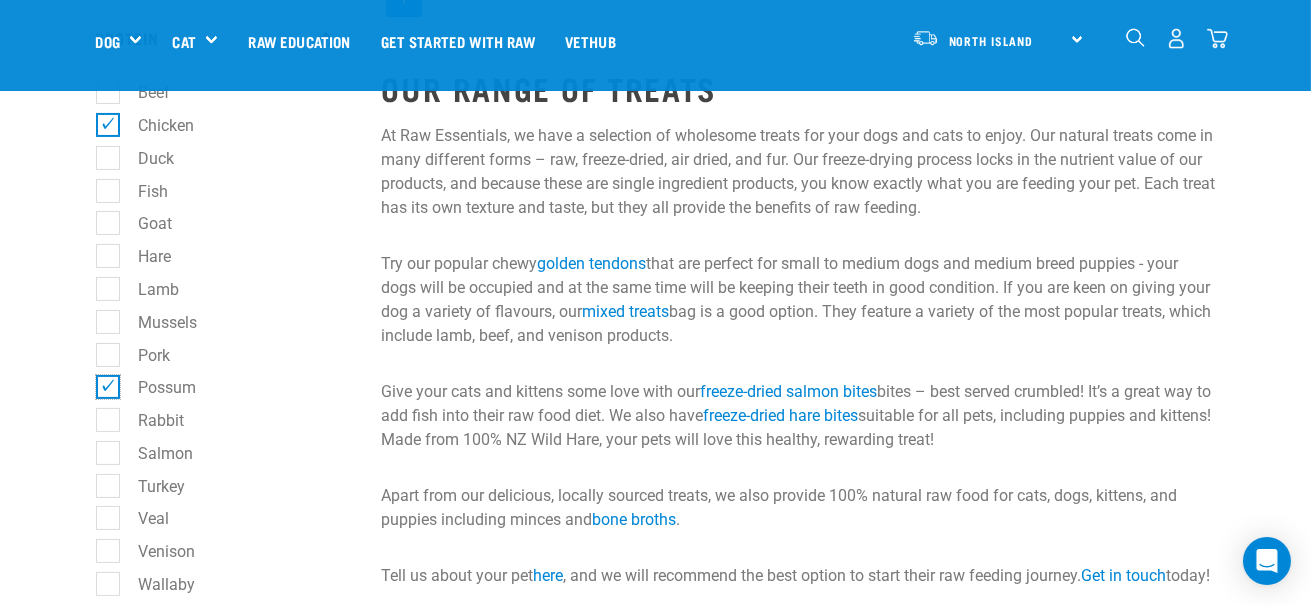 scroll, scrollTop: 600, scrollLeft: 0, axis: vertical 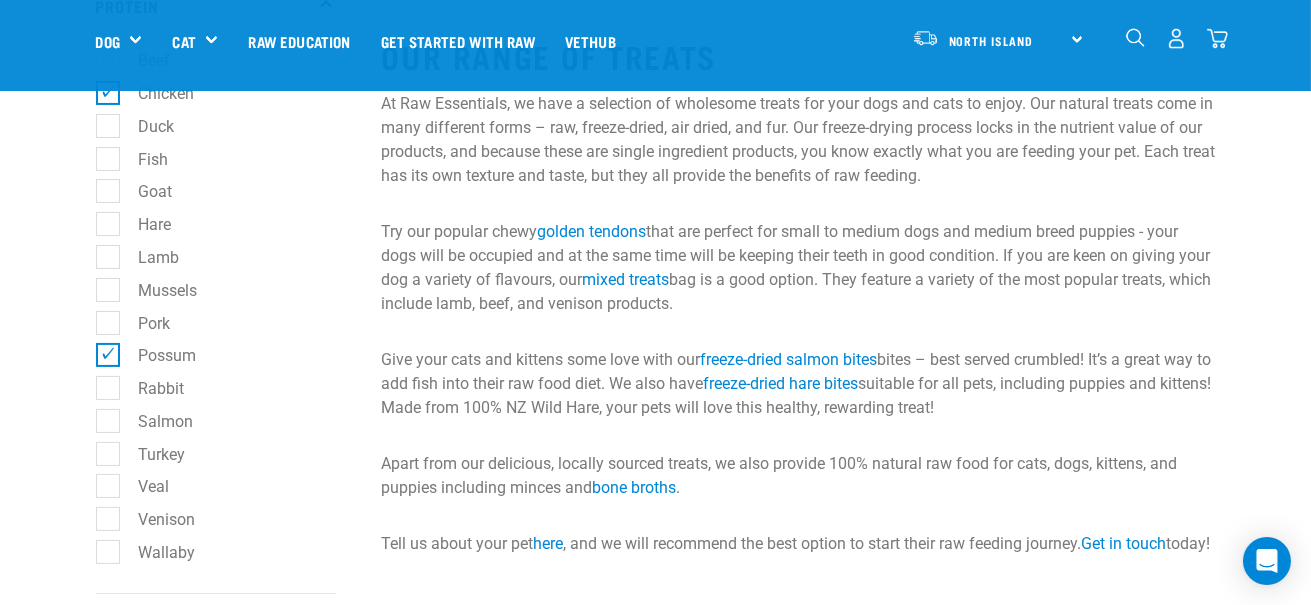click on "Wallaby" at bounding box center [155, 552] 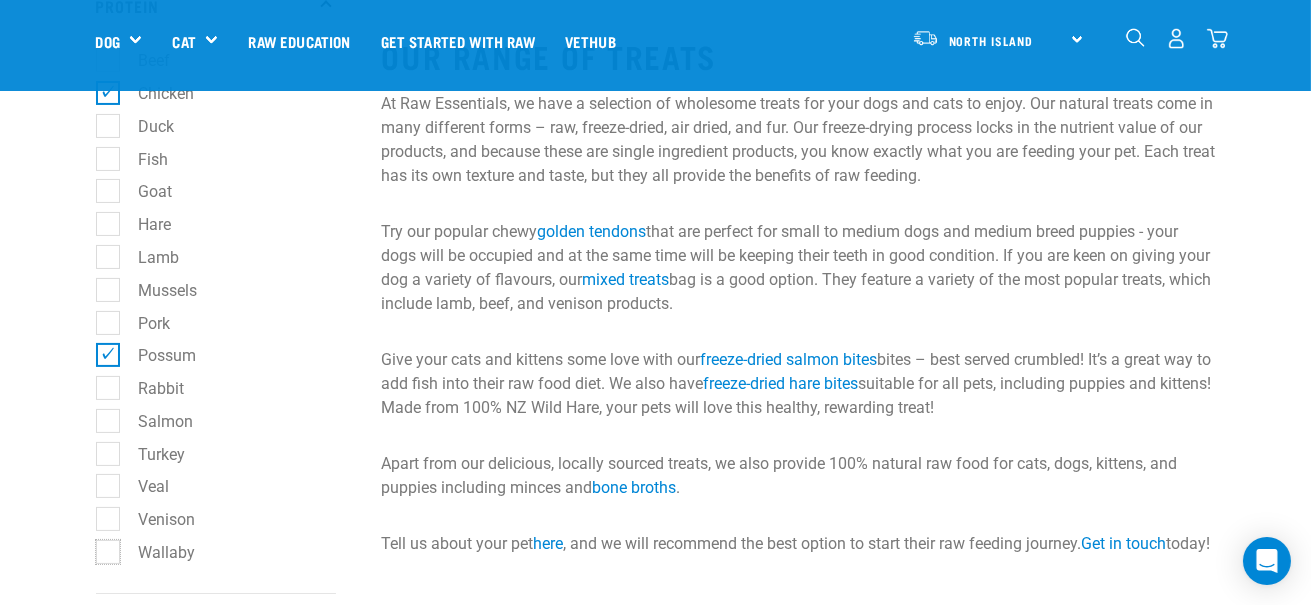 checkbox on "true" 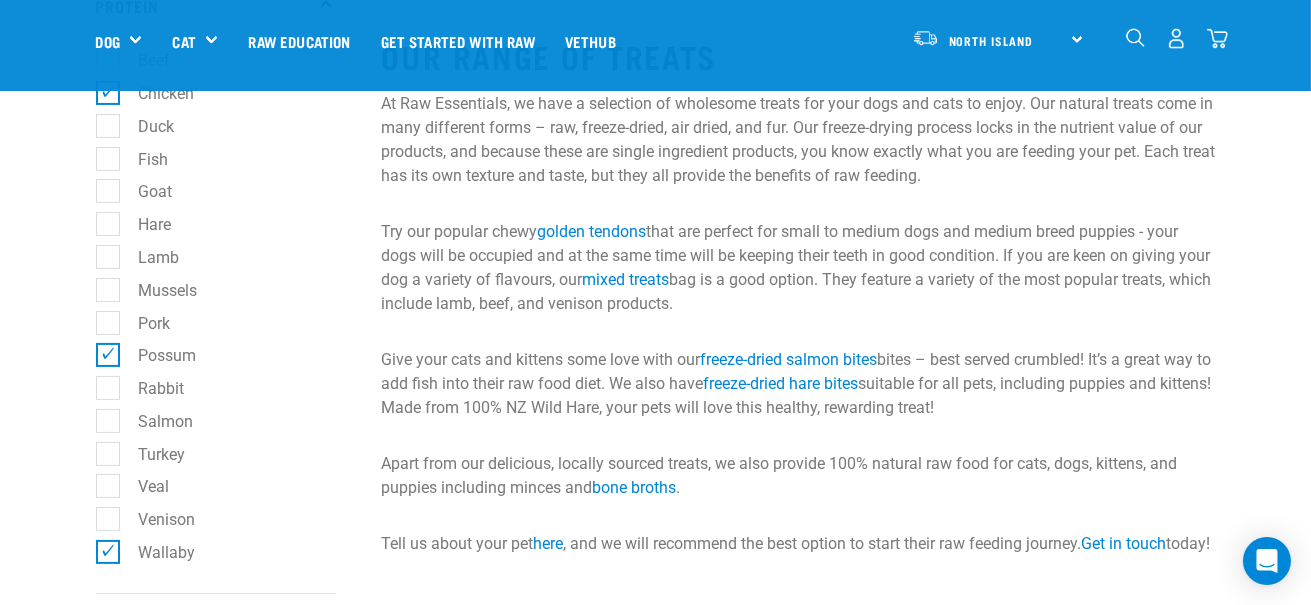 click on "Veal" at bounding box center [142, 486] 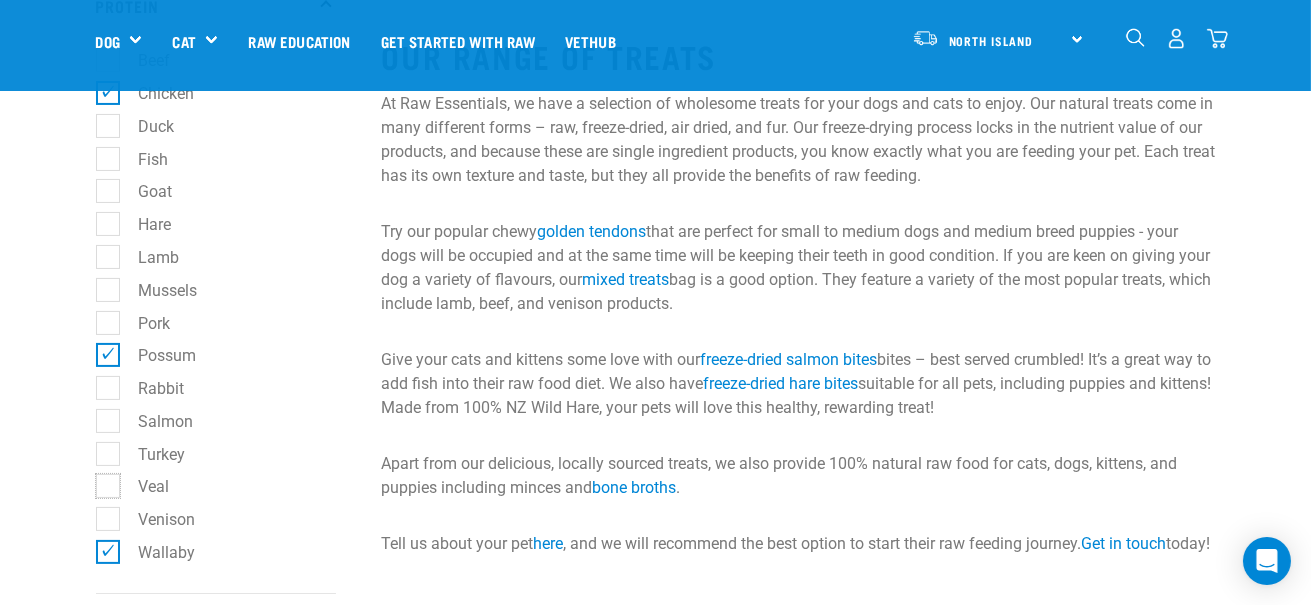 click on "Veal" at bounding box center [102, 483] 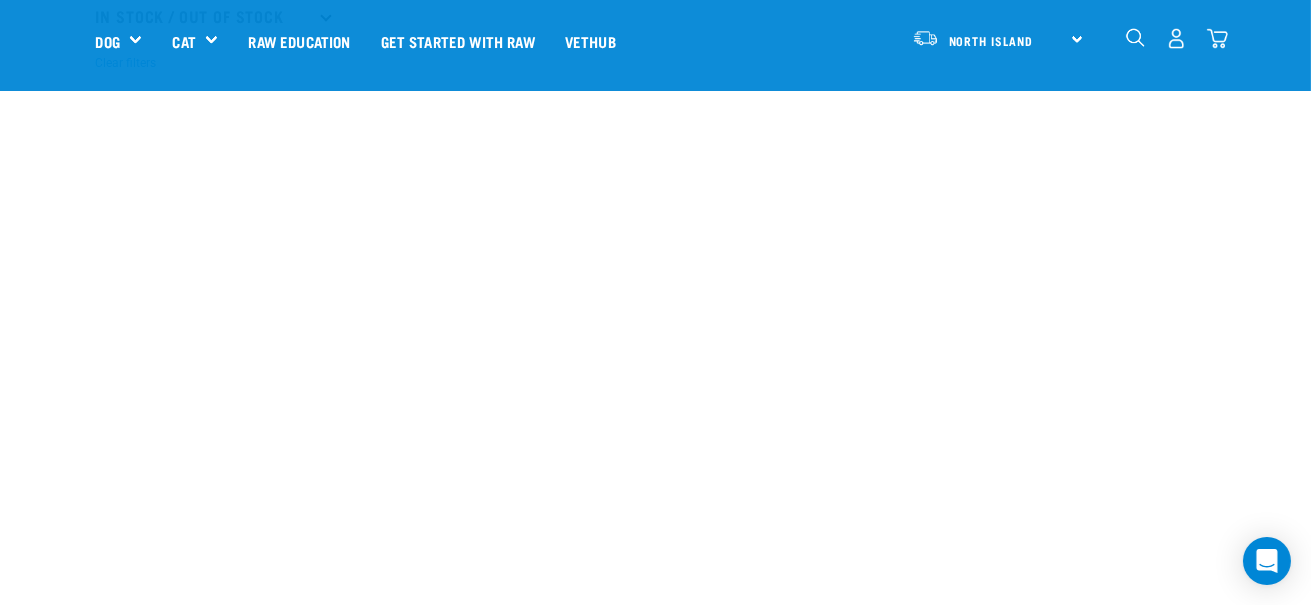 scroll, scrollTop: 1400, scrollLeft: 0, axis: vertical 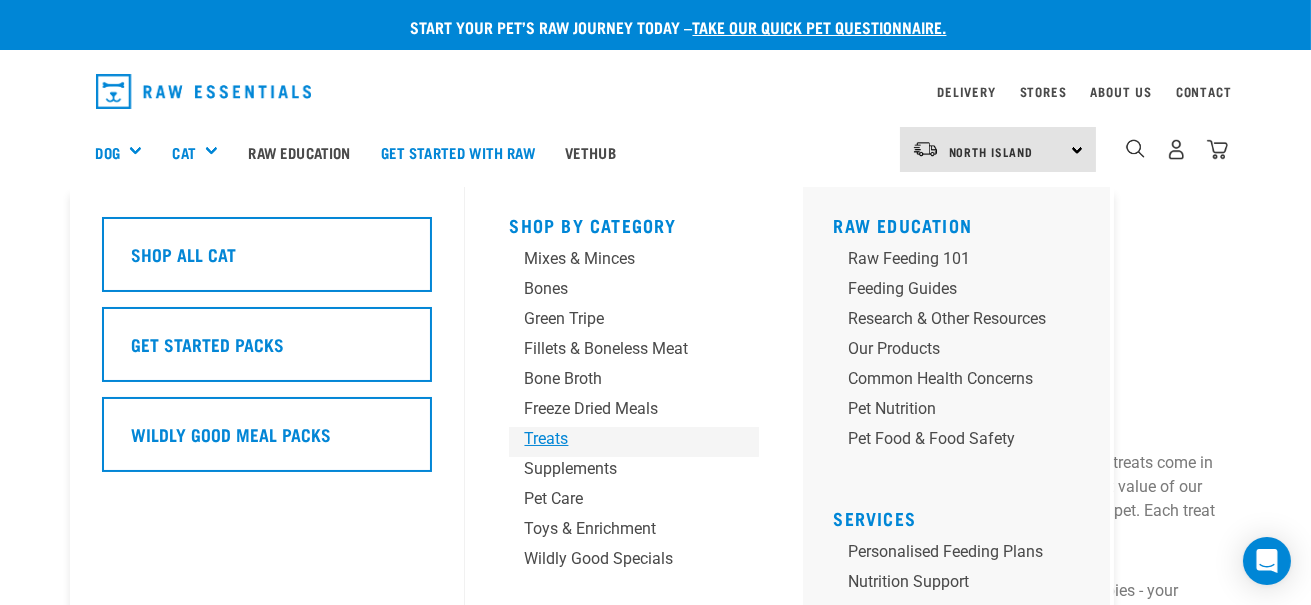 click on "Treats" at bounding box center [617, 439] 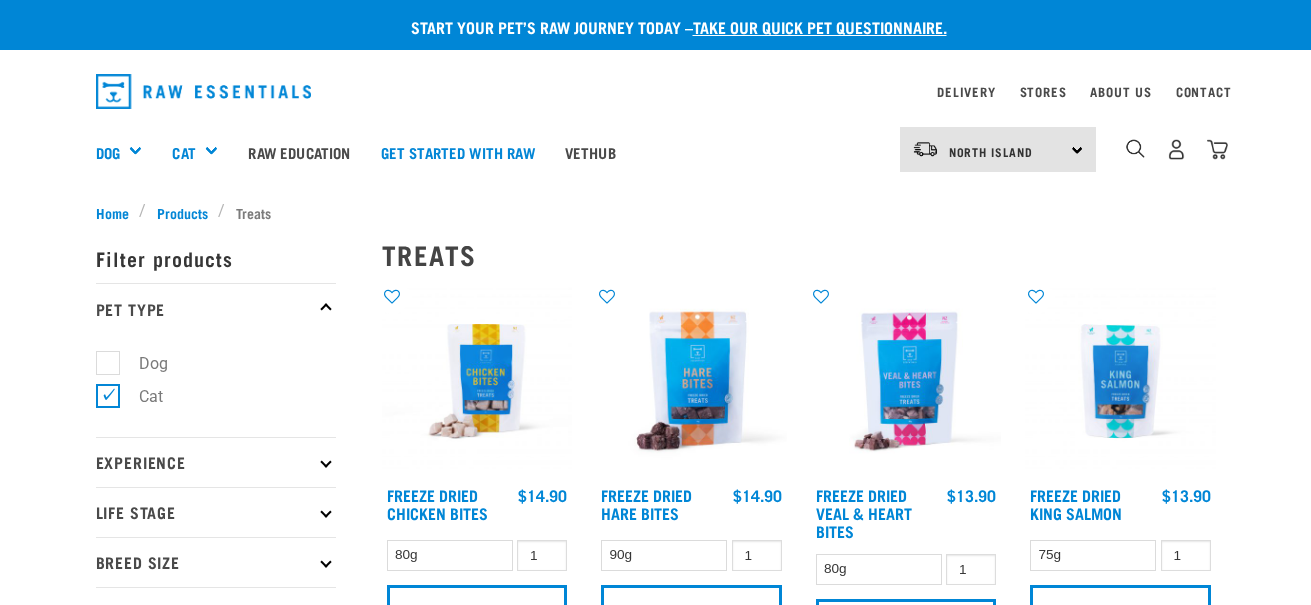 scroll, scrollTop: 0, scrollLeft: 0, axis: both 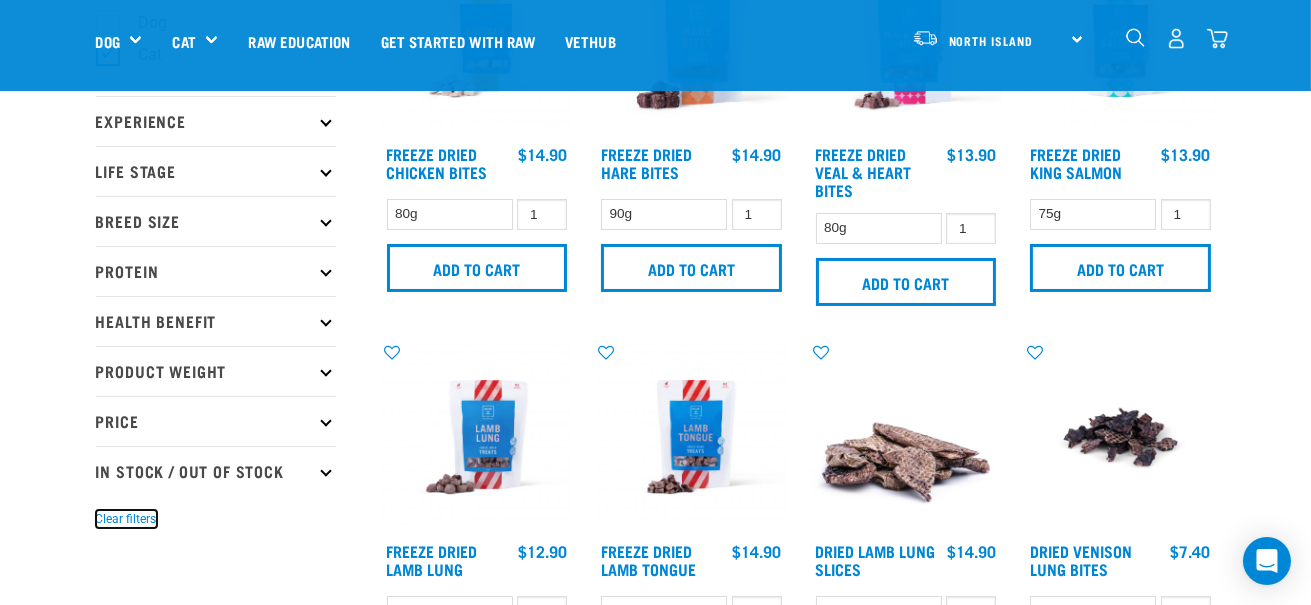 click on "Clear filters" at bounding box center [126, 519] 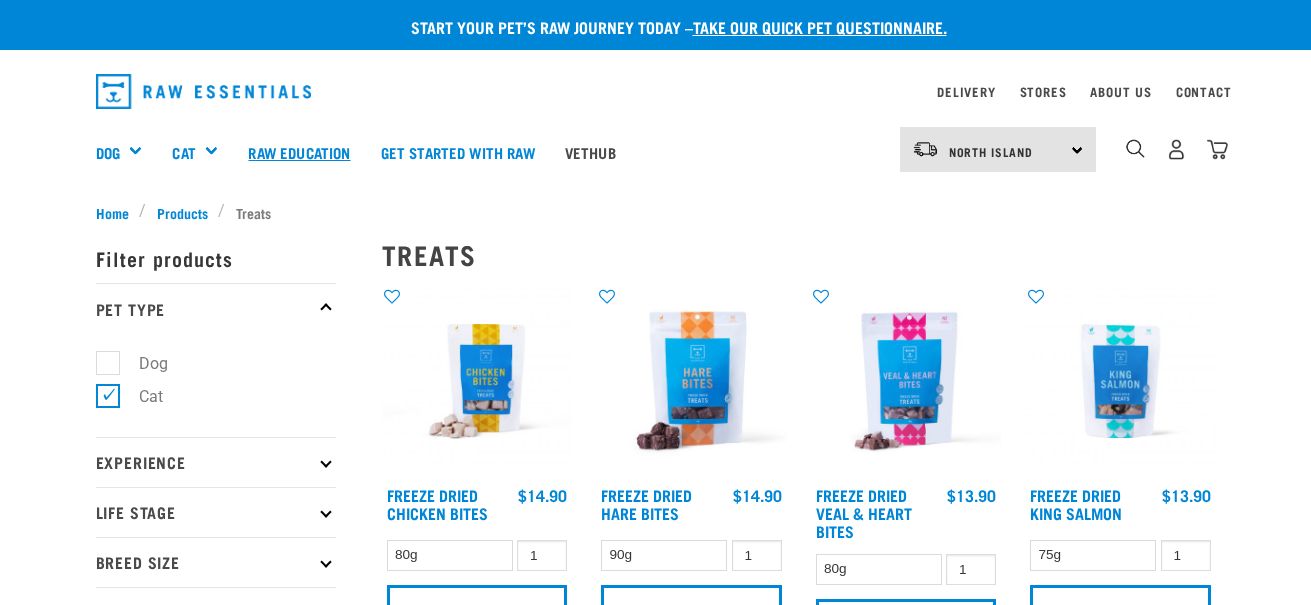 scroll, scrollTop: 0, scrollLeft: 0, axis: both 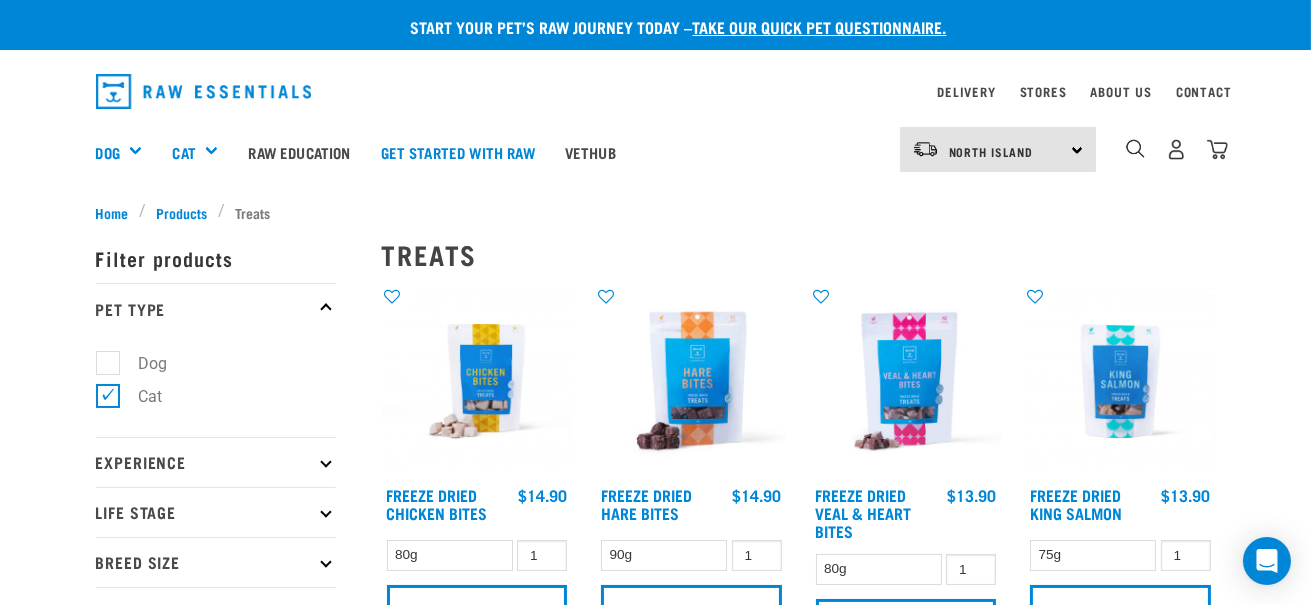 click on "×
Filter products
Pet Type
Dog
Cat
Experience
New Raw Feeder
Experienced Raw Feeder
Life Stage
Cat" at bounding box center (227, 1525) 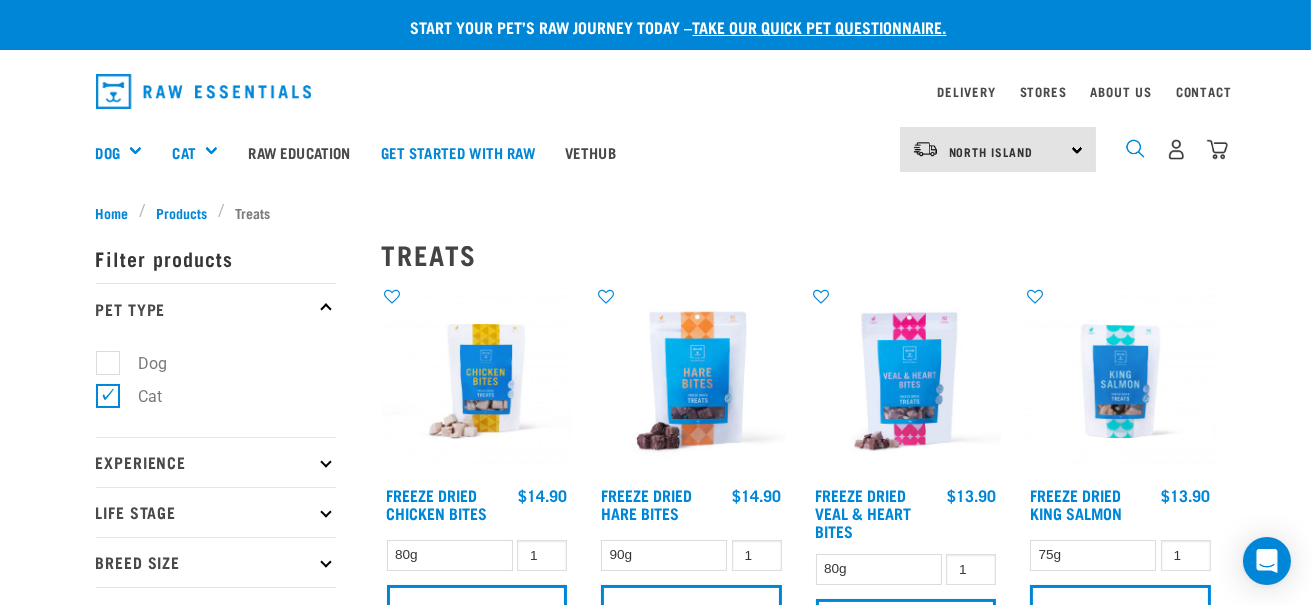 click at bounding box center (1135, 148) 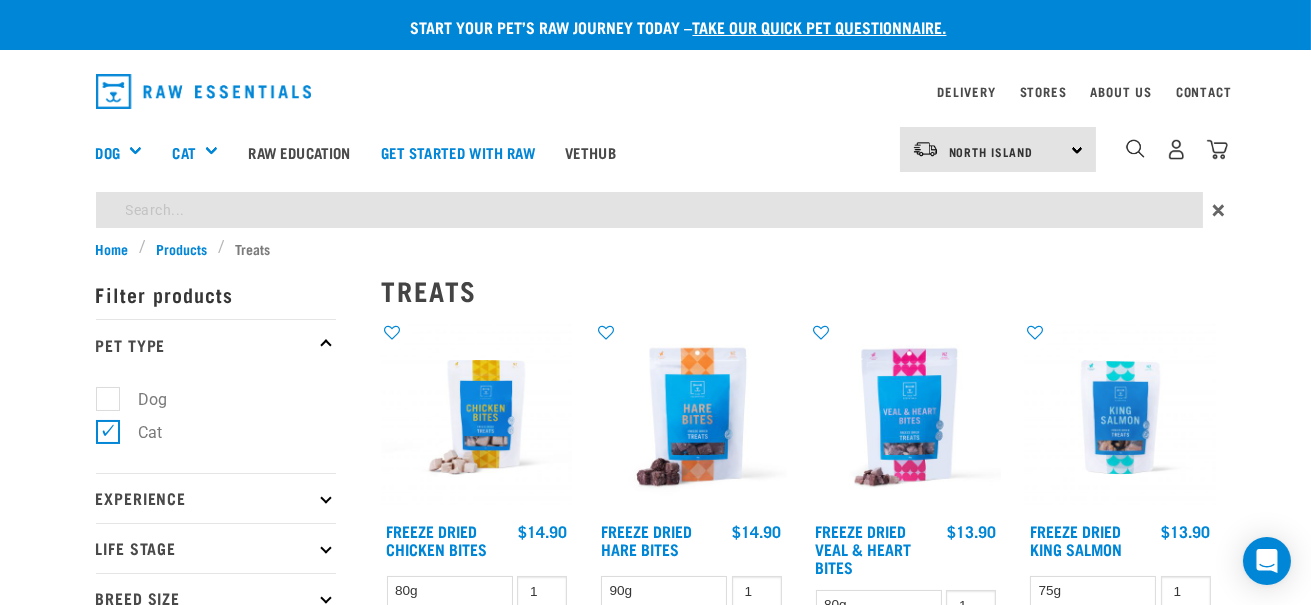 click on "3" at bounding box center (1176, 149) 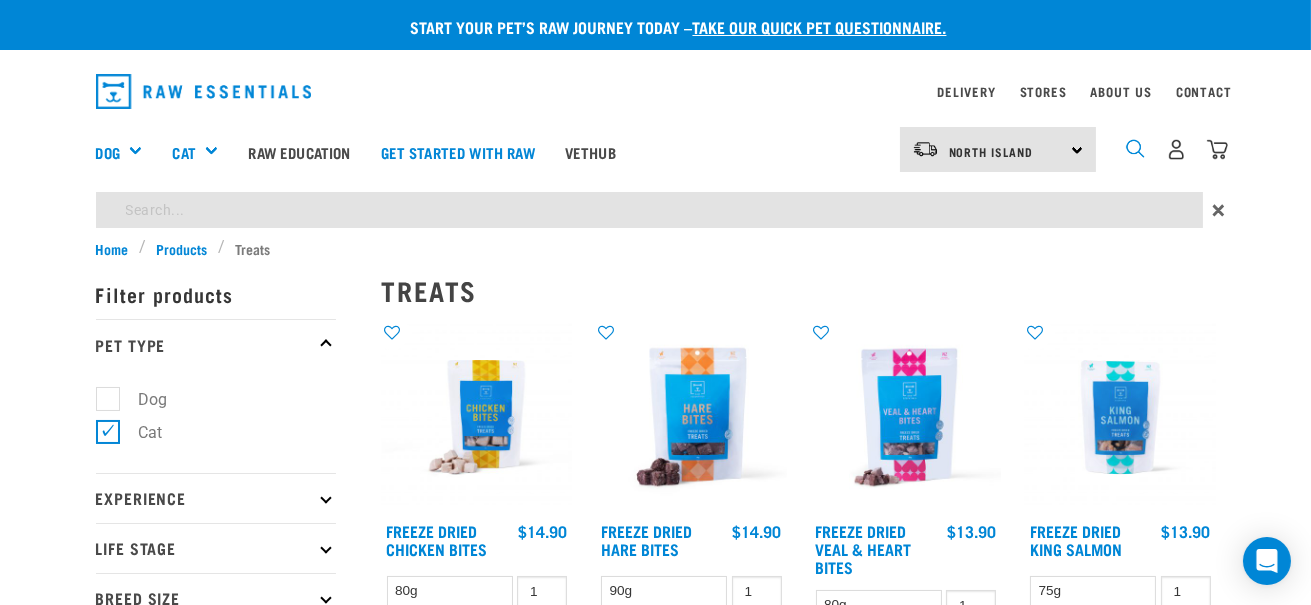 click at bounding box center [1135, 148] 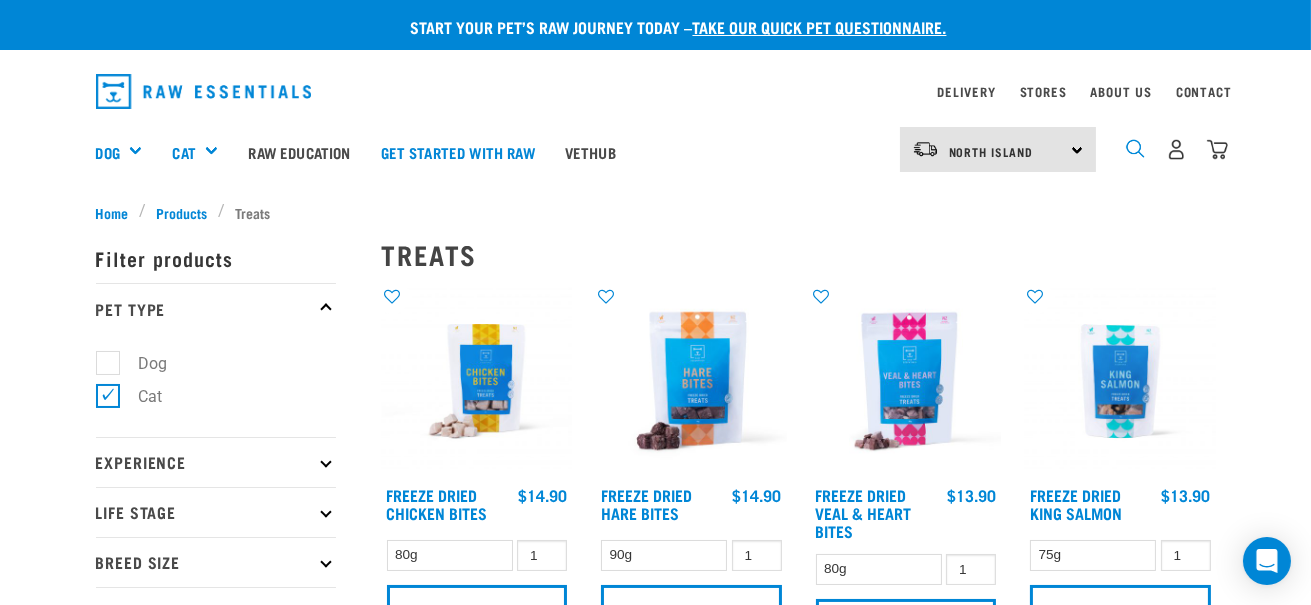 click at bounding box center (1135, 148) 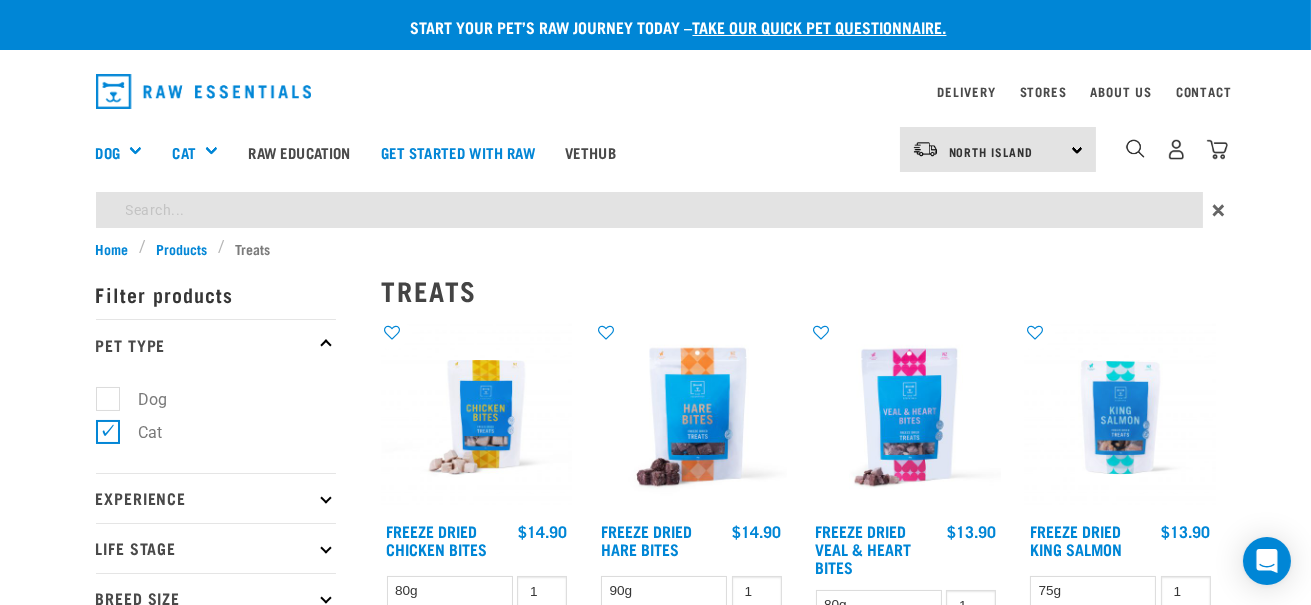 click on "Start your pet’s raw journey today –  take our quick pet questionnaire.
Delivery
Stores
About Us
Contact" at bounding box center (655, 1431) 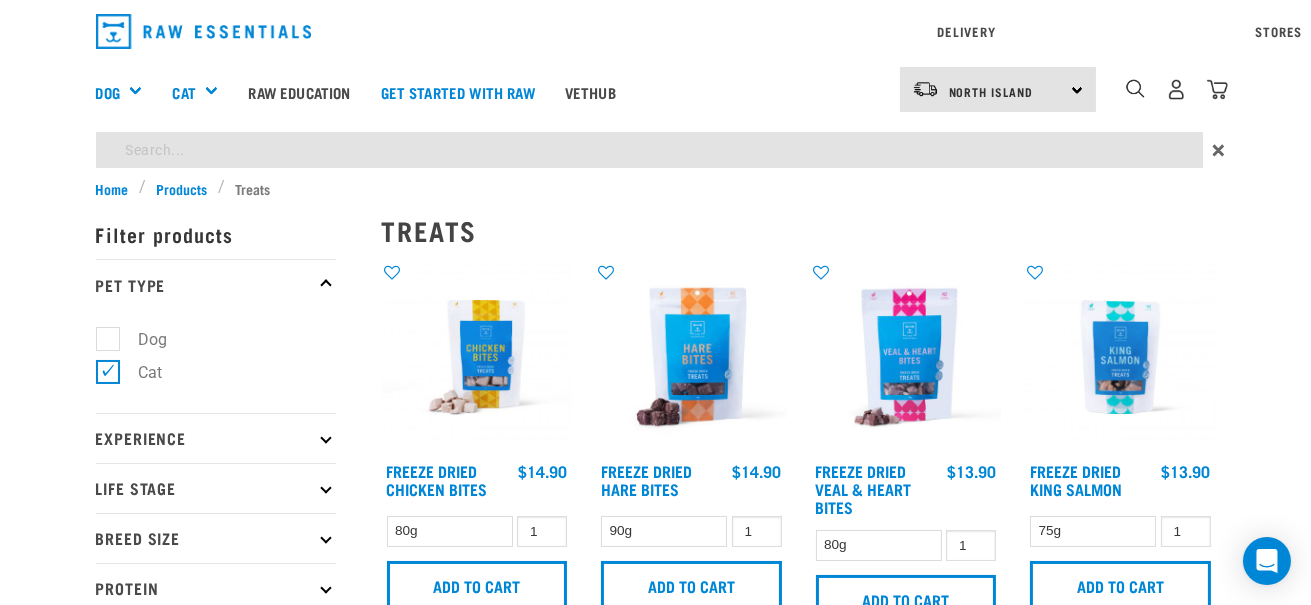 click at bounding box center (649, 150) 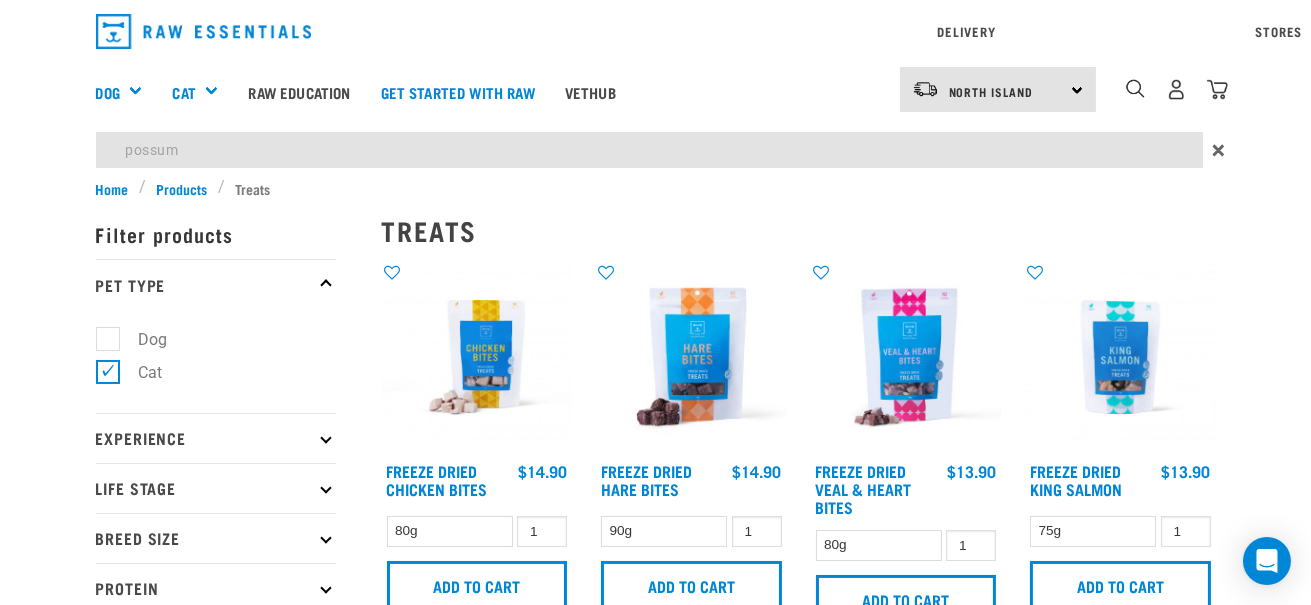 type on "possum" 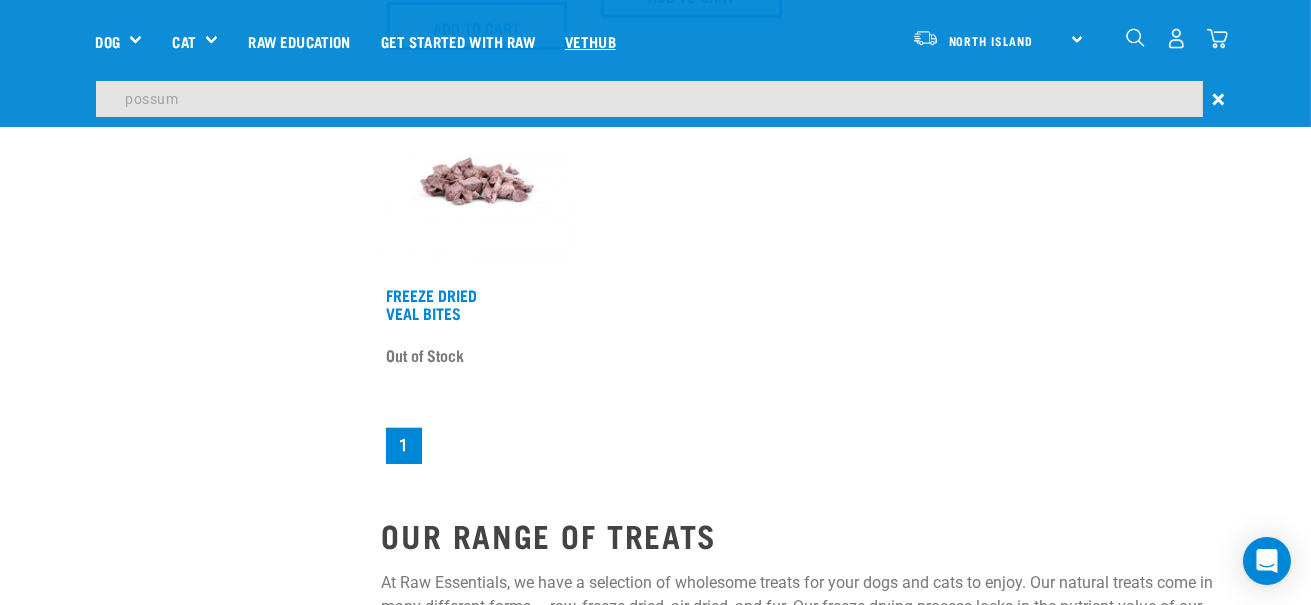 scroll, scrollTop: 1599, scrollLeft: 0, axis: vertical 